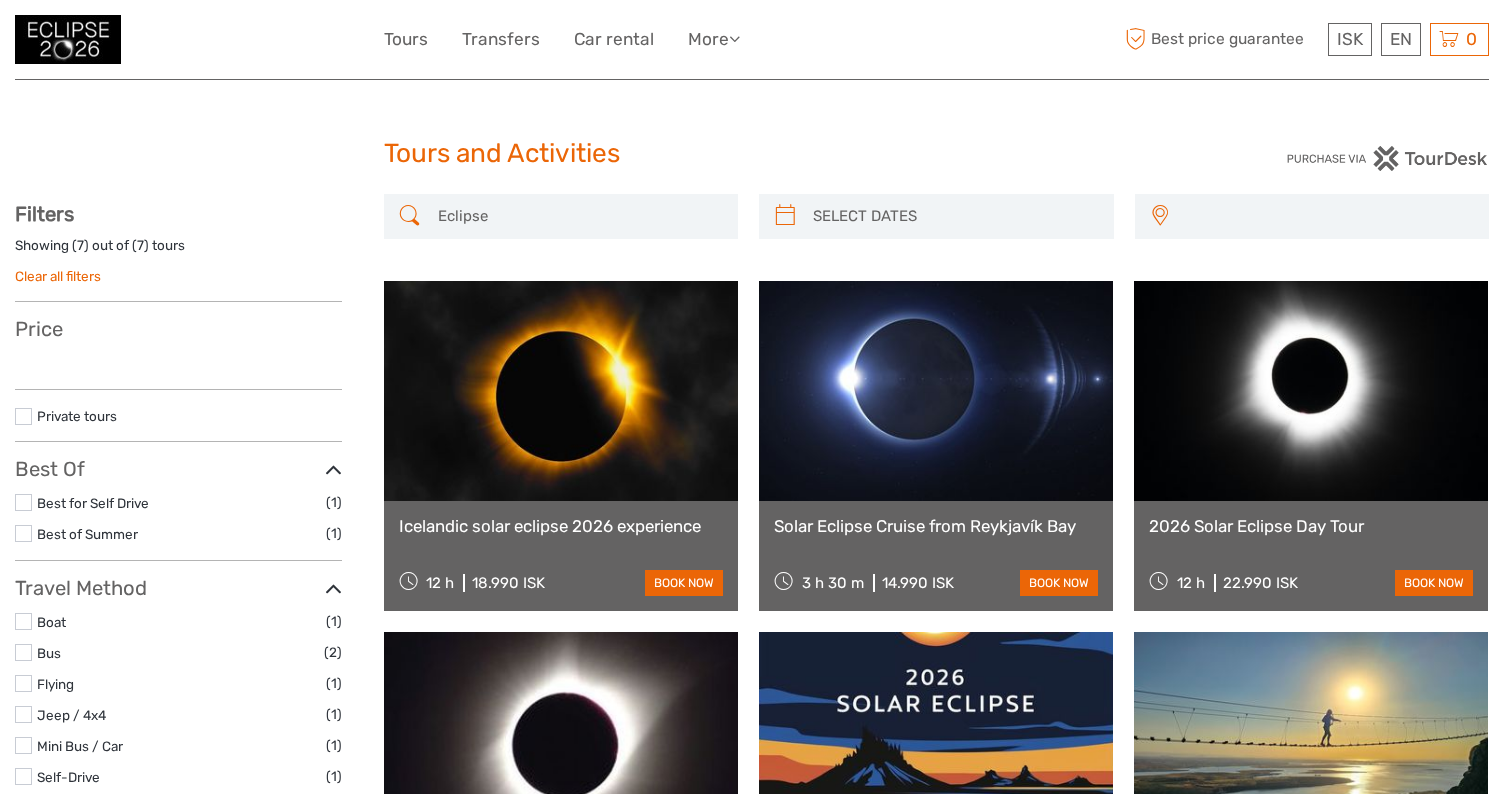 select 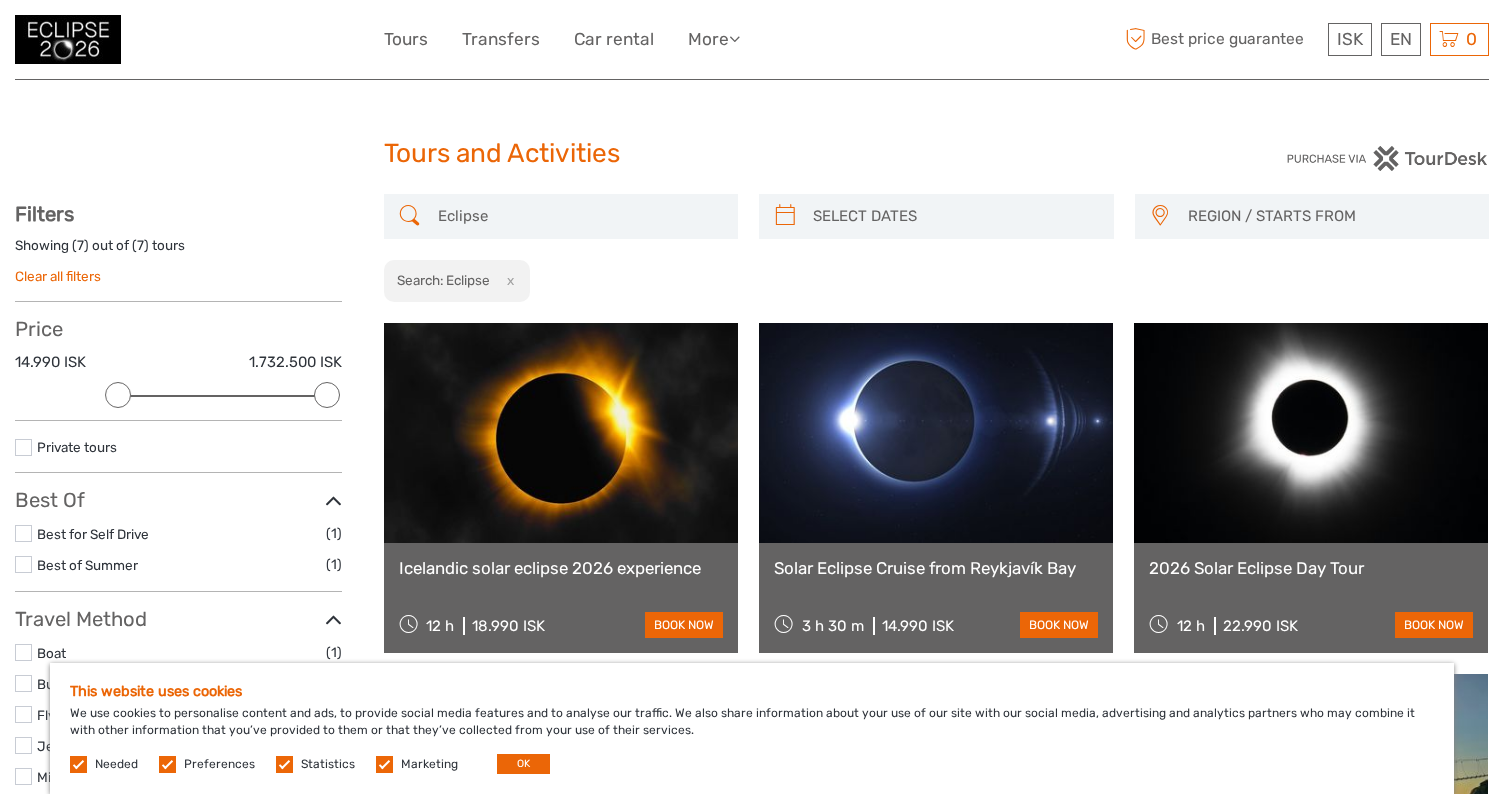 scroll, scrollTop: 0, scrollLeft: 0, axis: both 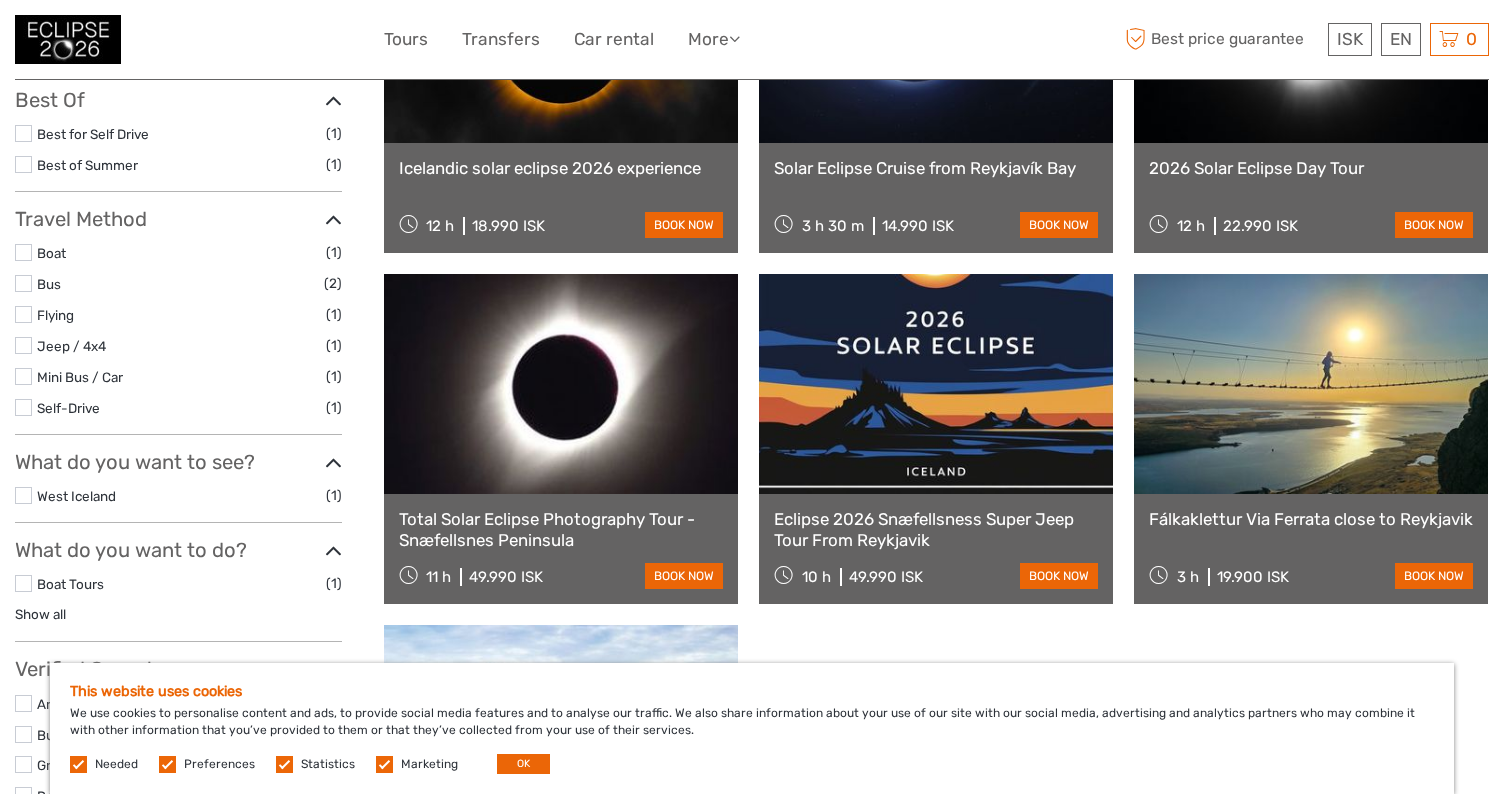 click at bounding box center (936, 384) 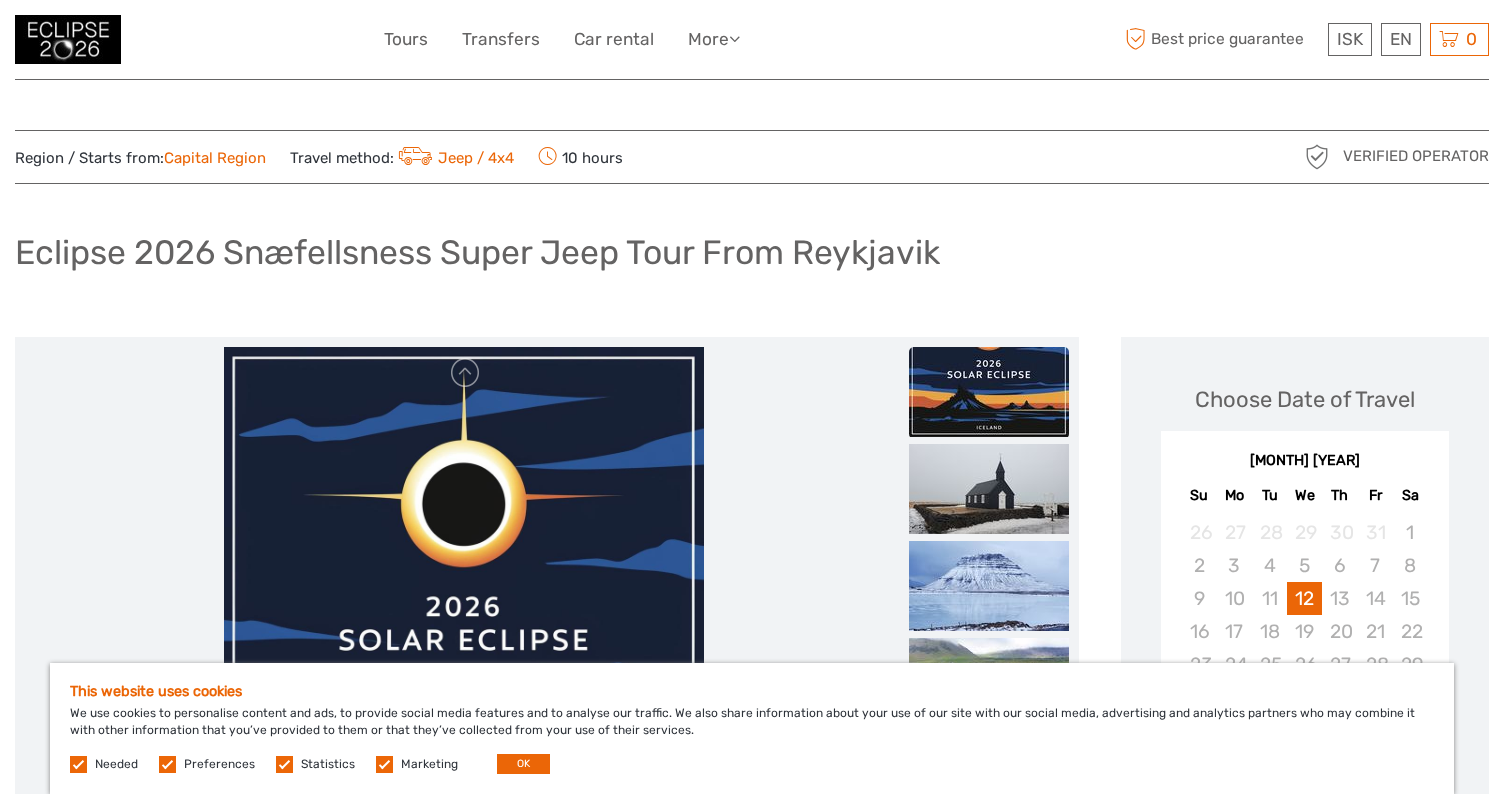 scroll, scrollTop: 64, scrollLeft: 0, axis: vertical 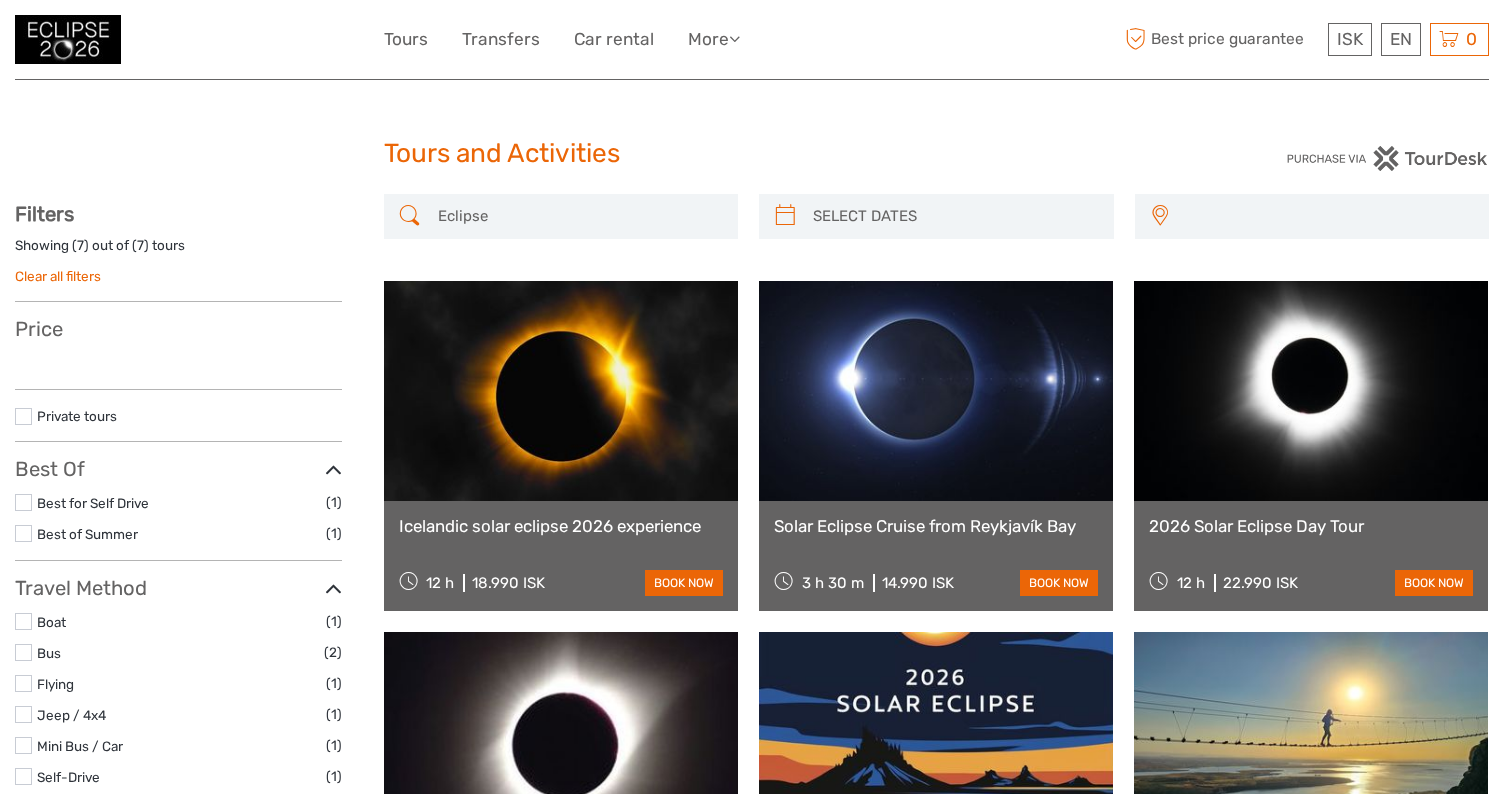 select 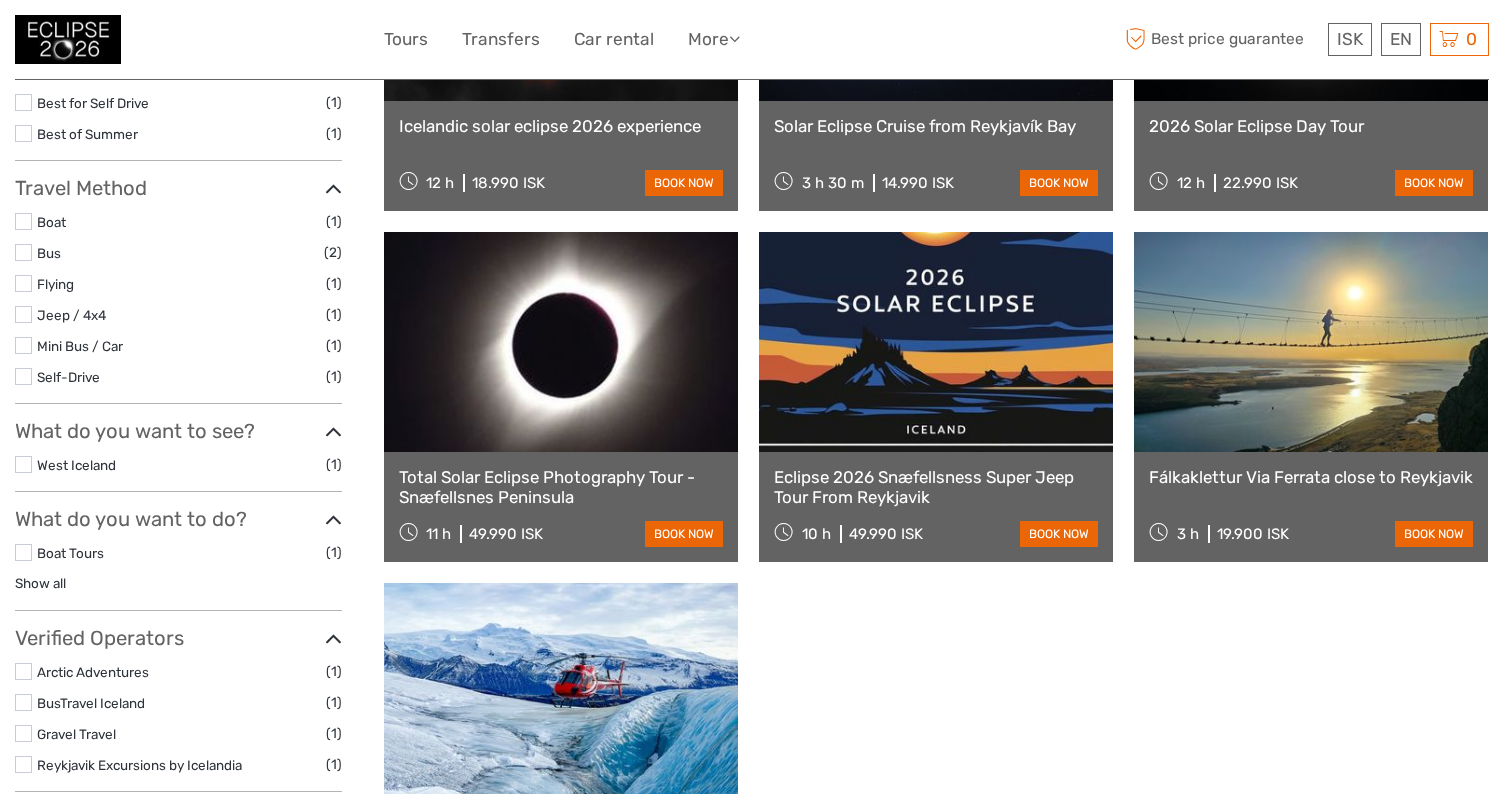 select 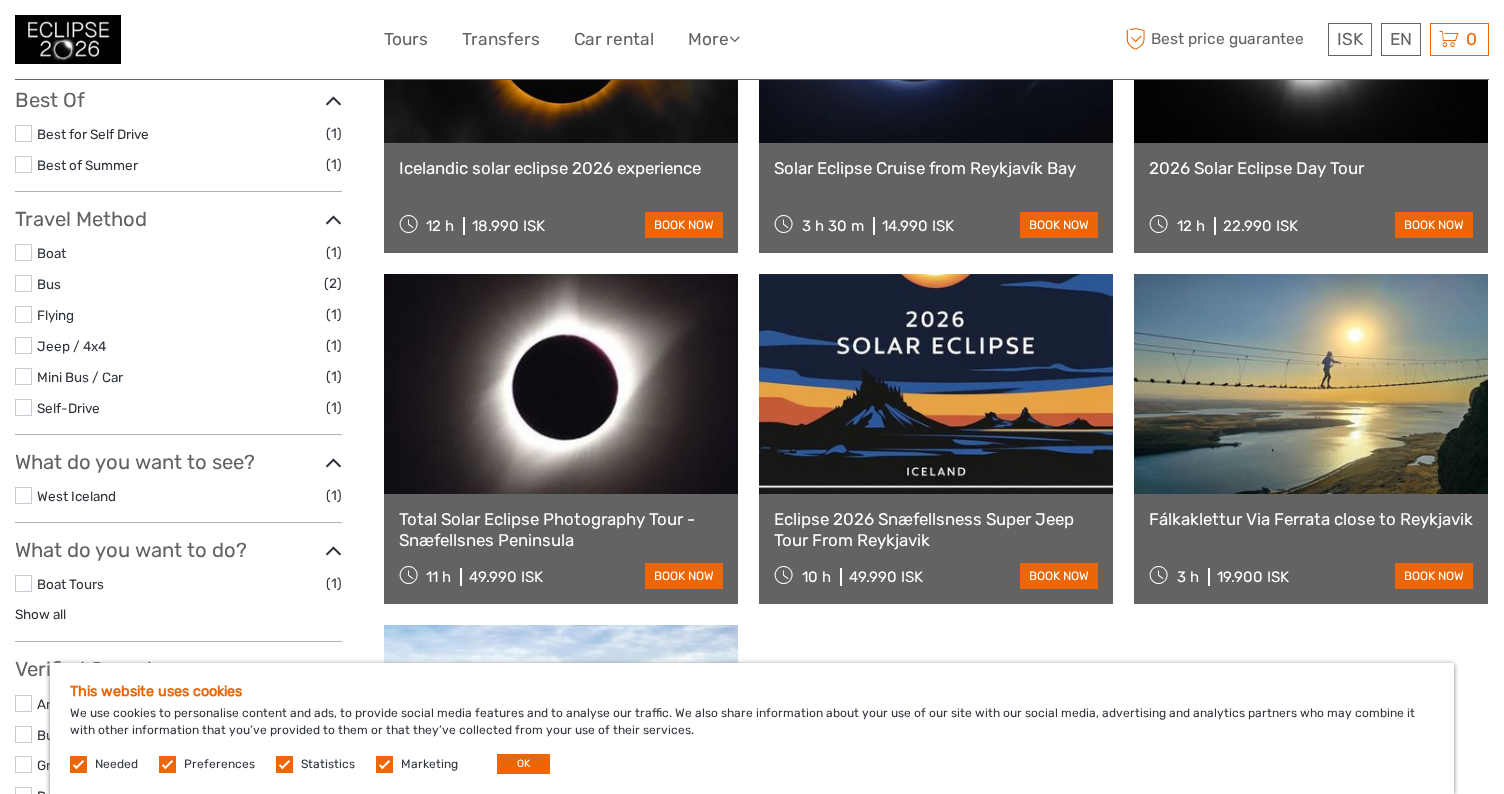 scroll, scrollTop: 0, scrollLeft: 0, axis: both 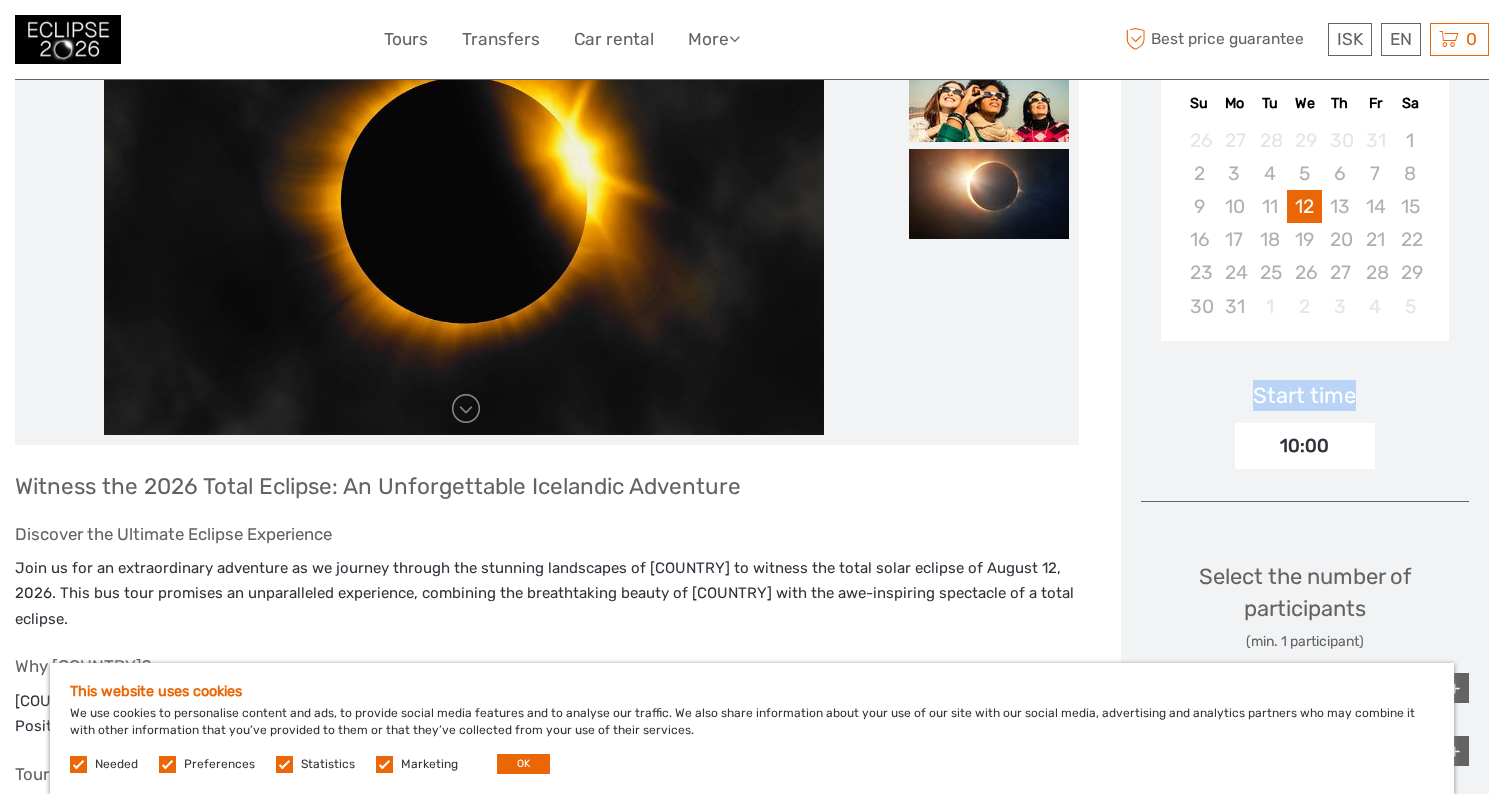 drag, startPoint x: 1347, startPoint y: 393, endPoint x: 1251, endPoint y: 393, distance: 96 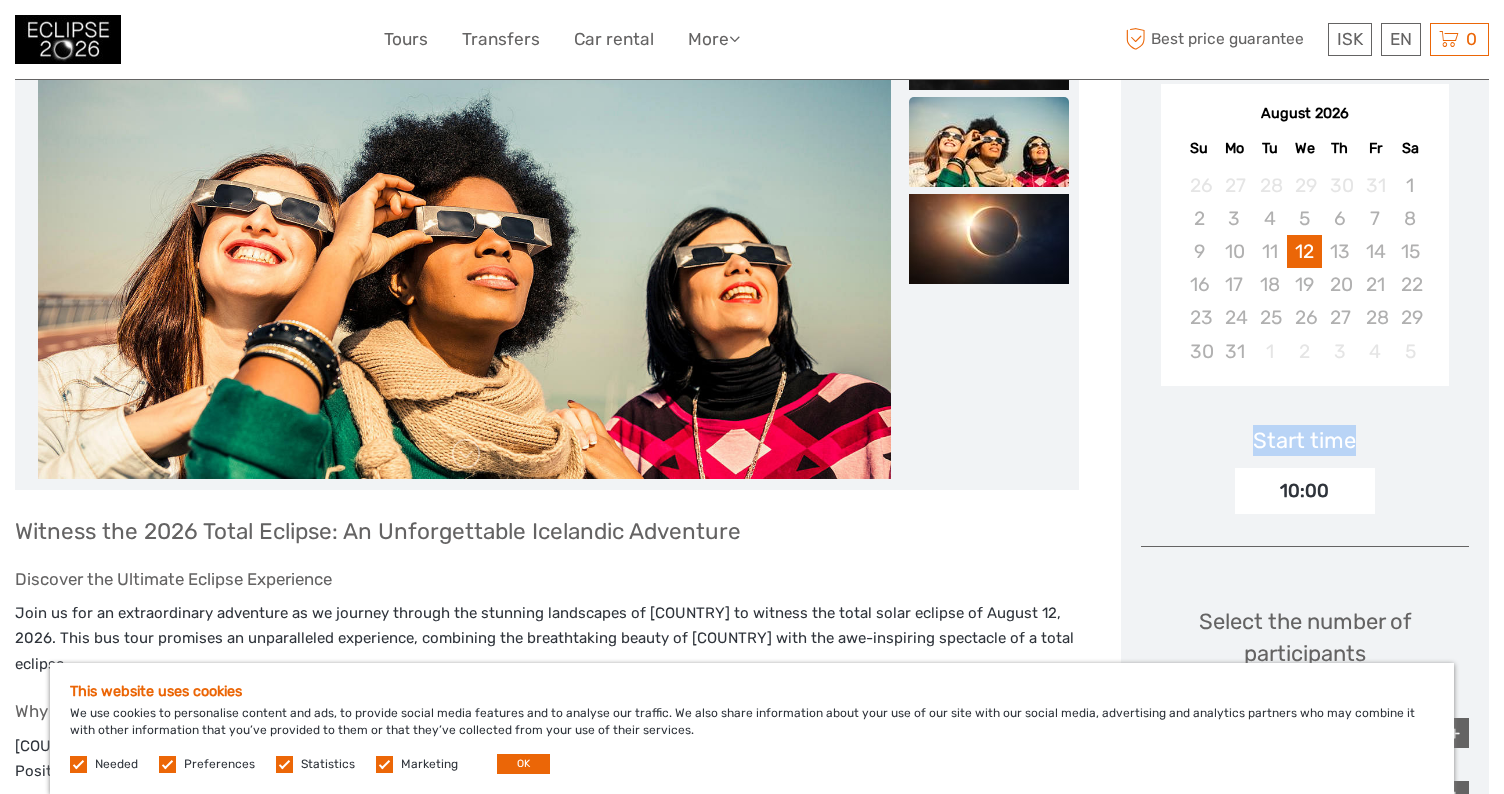 scroll, scrollTop: 392, scrollLeft: 0, axis: vertical 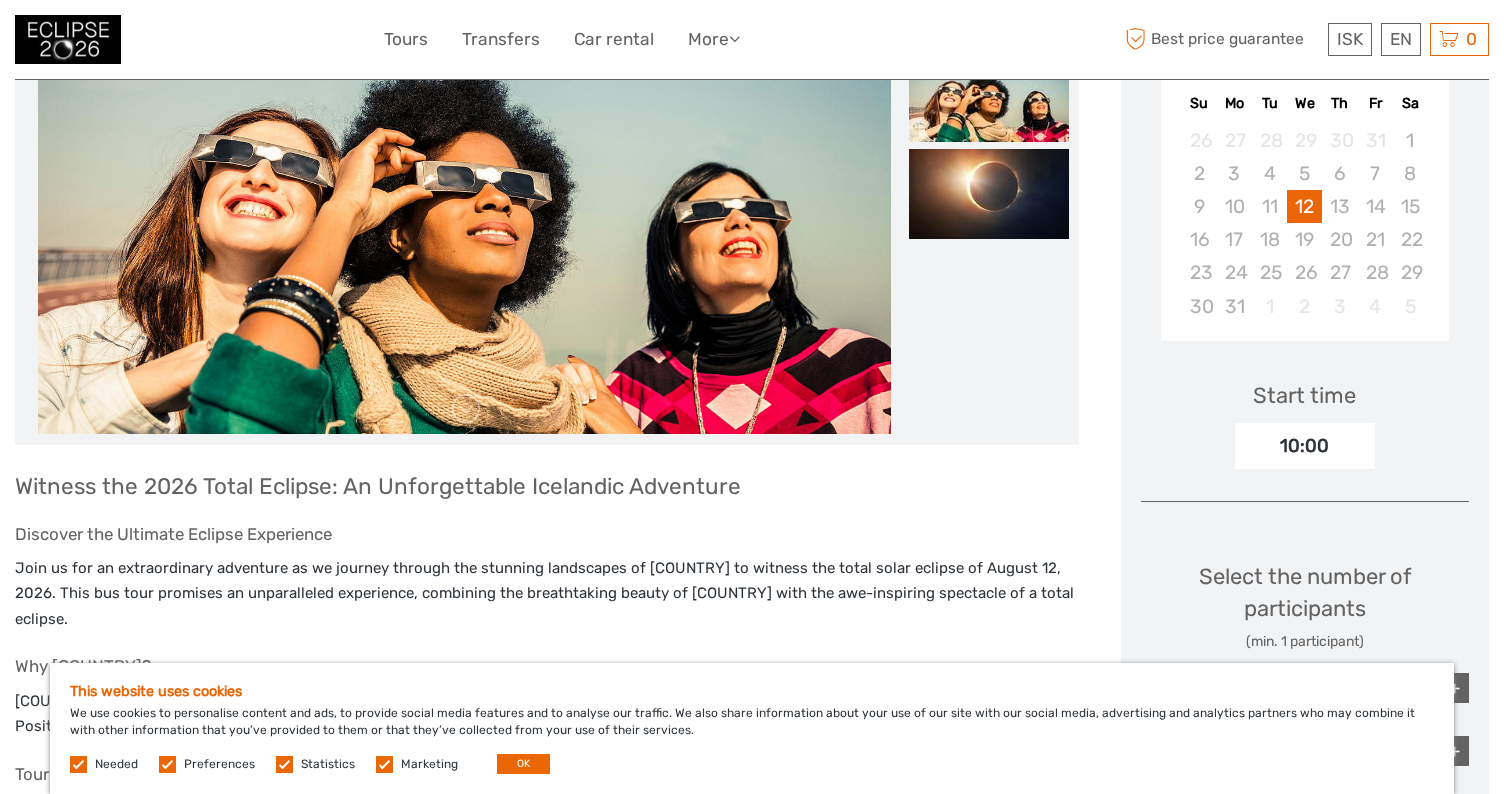 click on "10:00" at bounding box center (1305, 446) 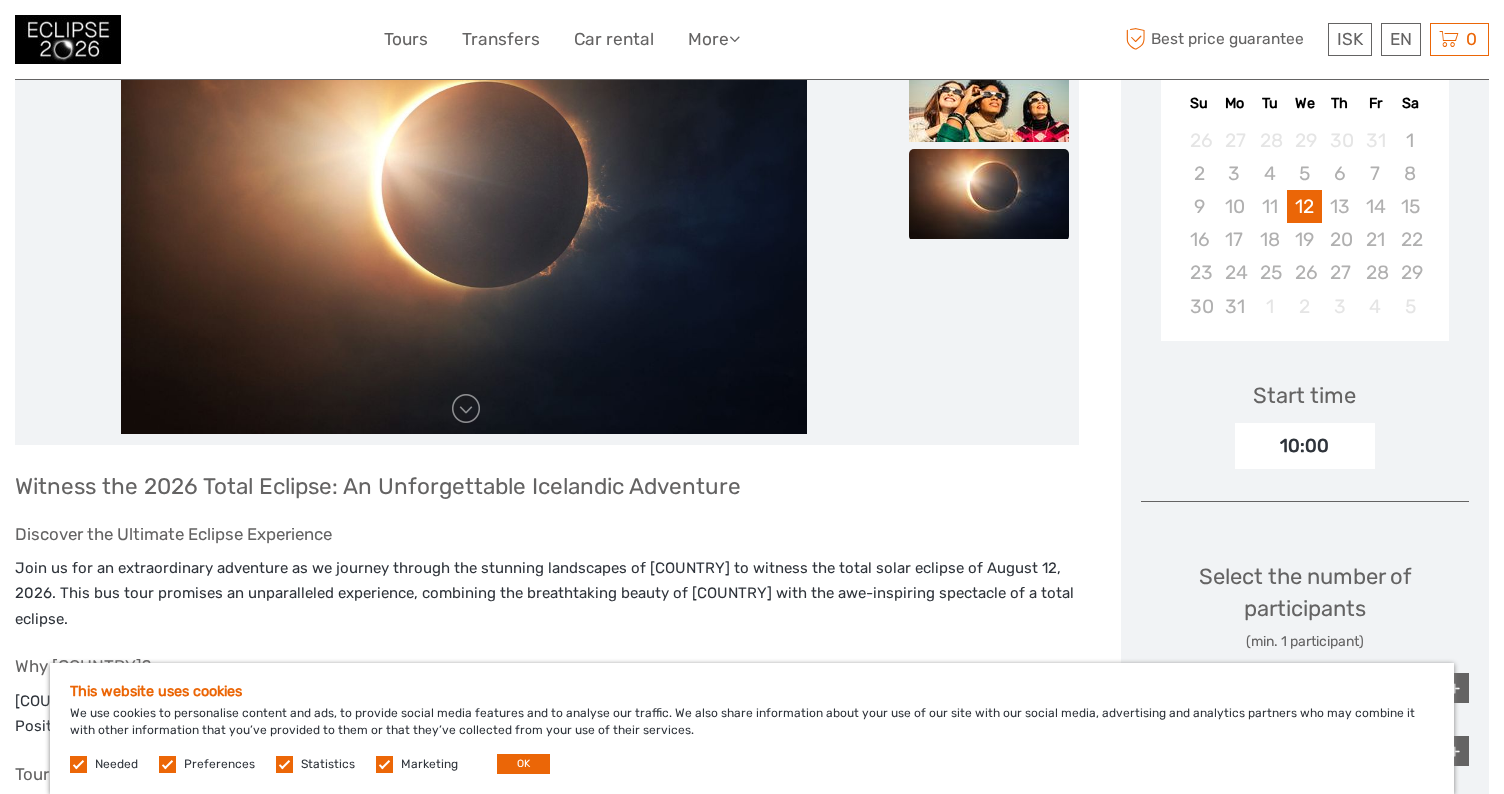 click on "Start time 10:00" at bounding box center (1305, 411) 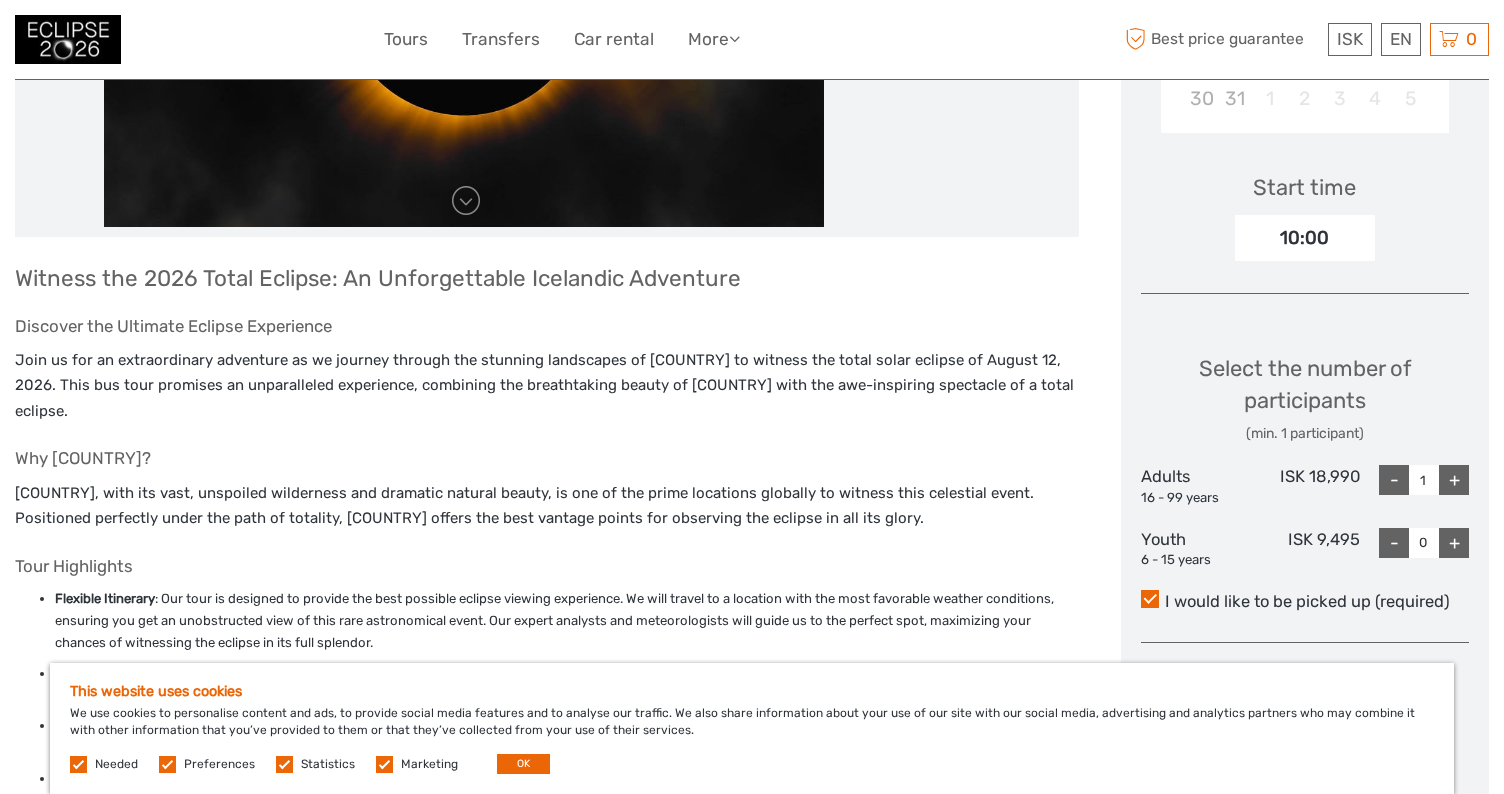 scroll, scrollTop: 592, scrollLeft: 0, axis: vertical 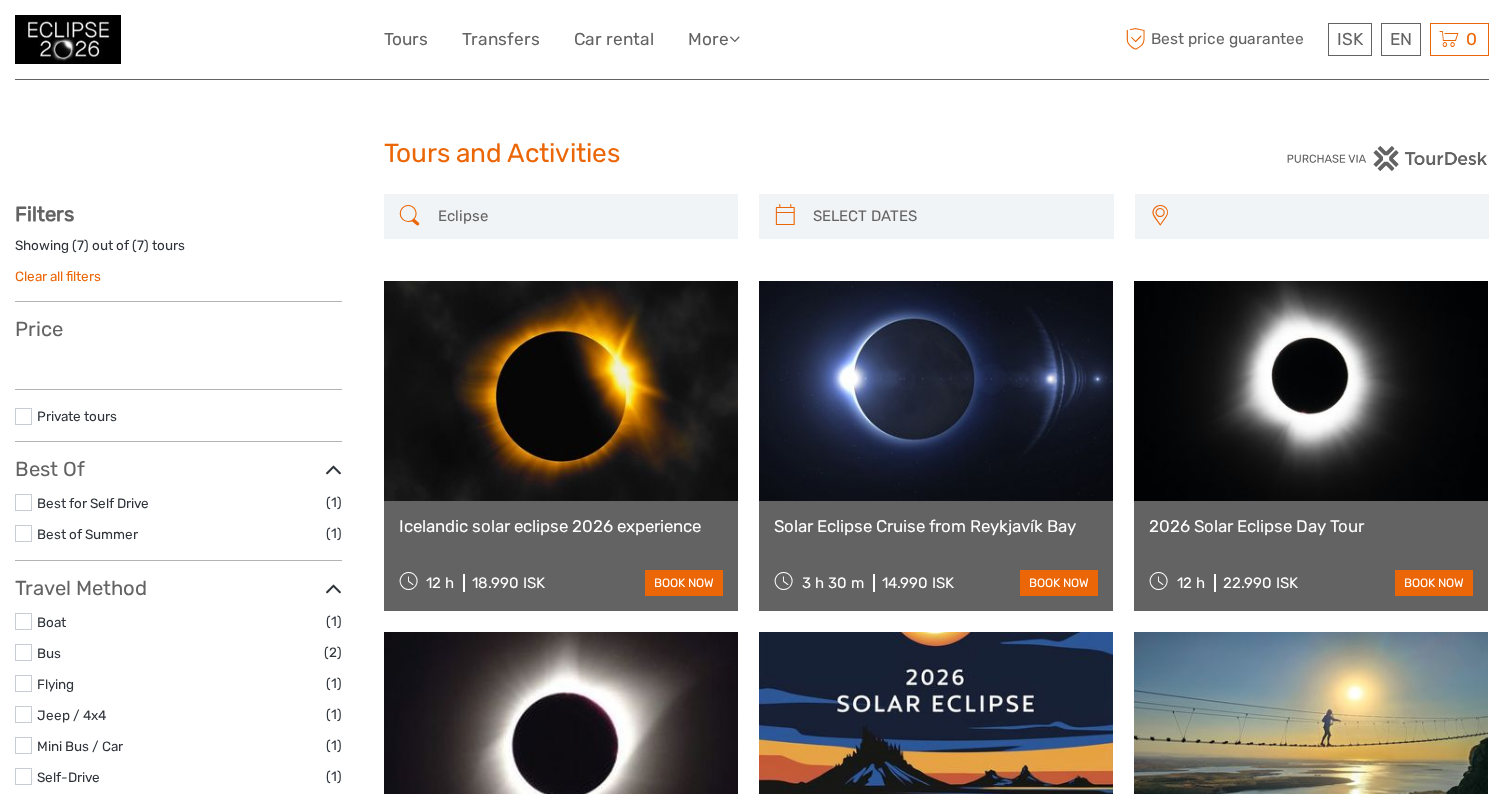 select 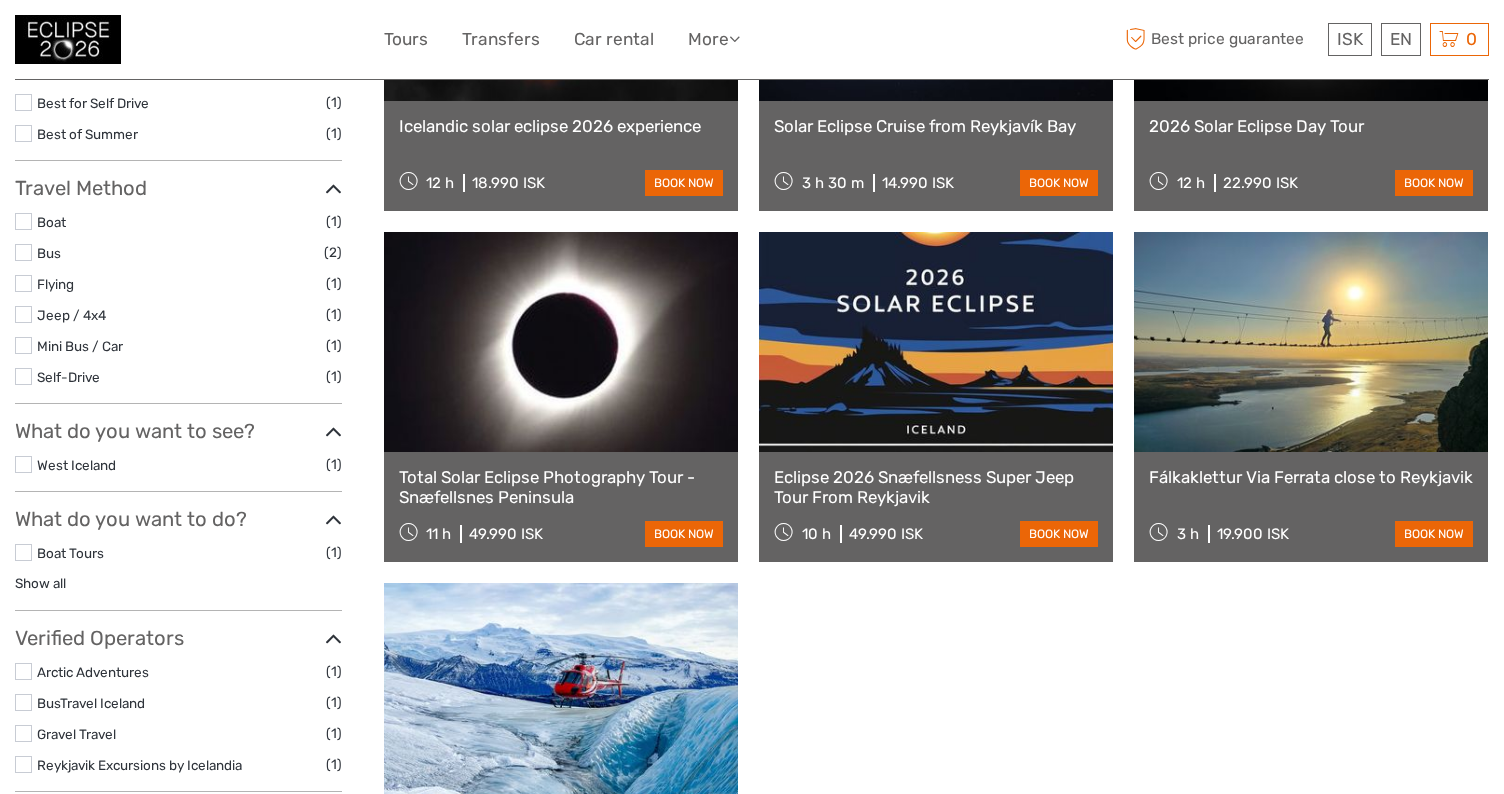select 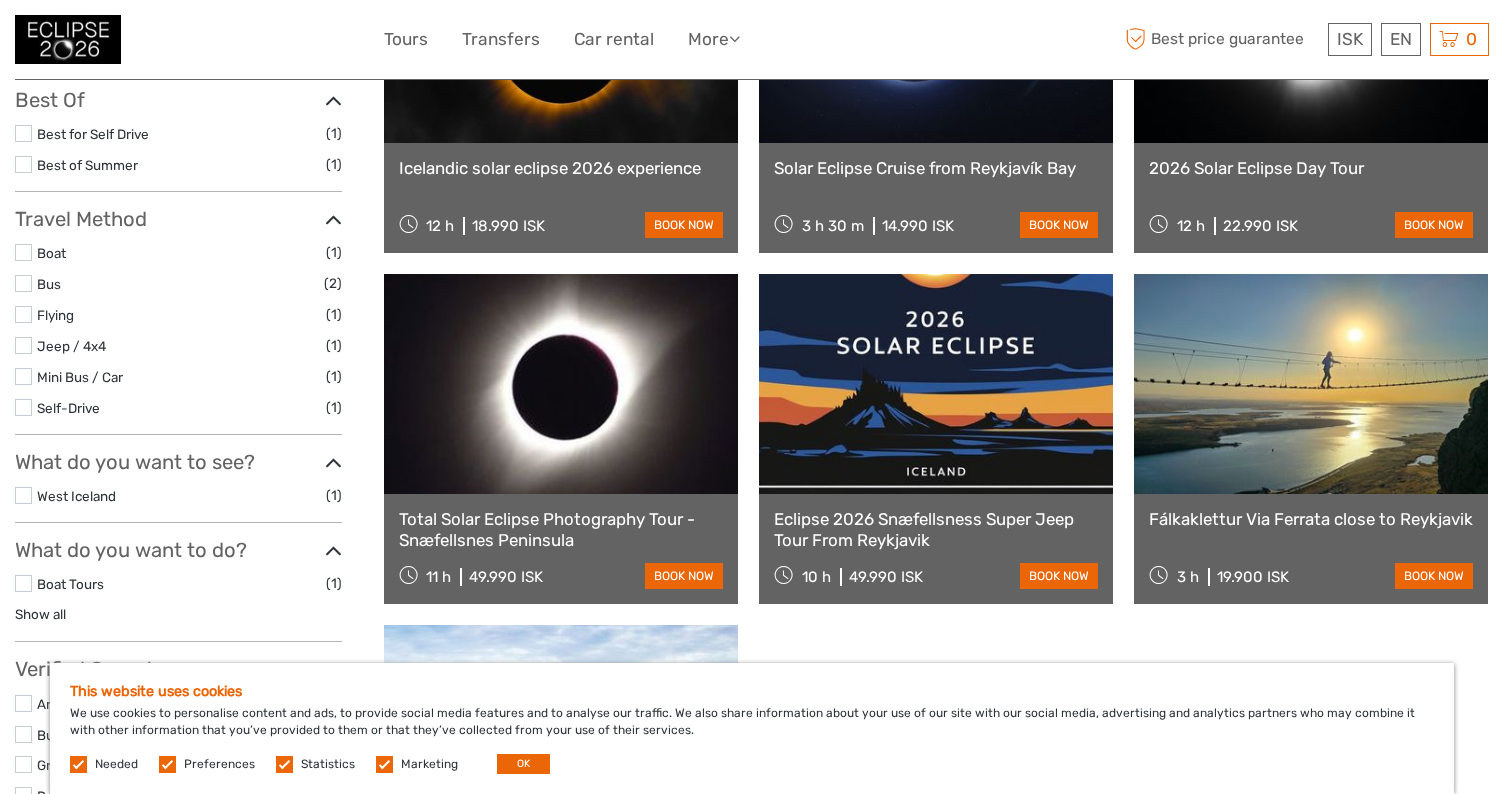 scroll, scrollTop: 0, scrollLeft: 0, axis: both 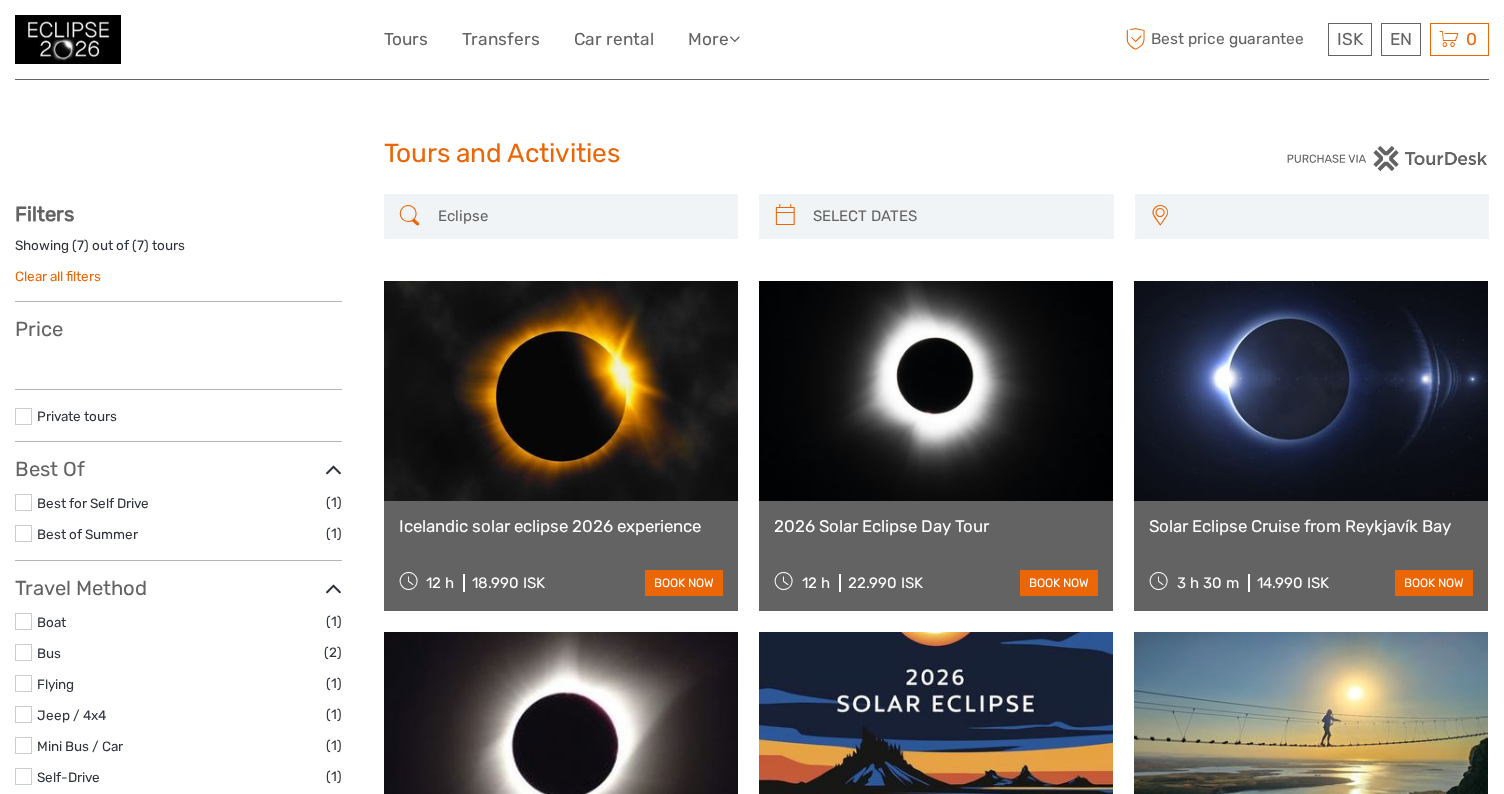 select 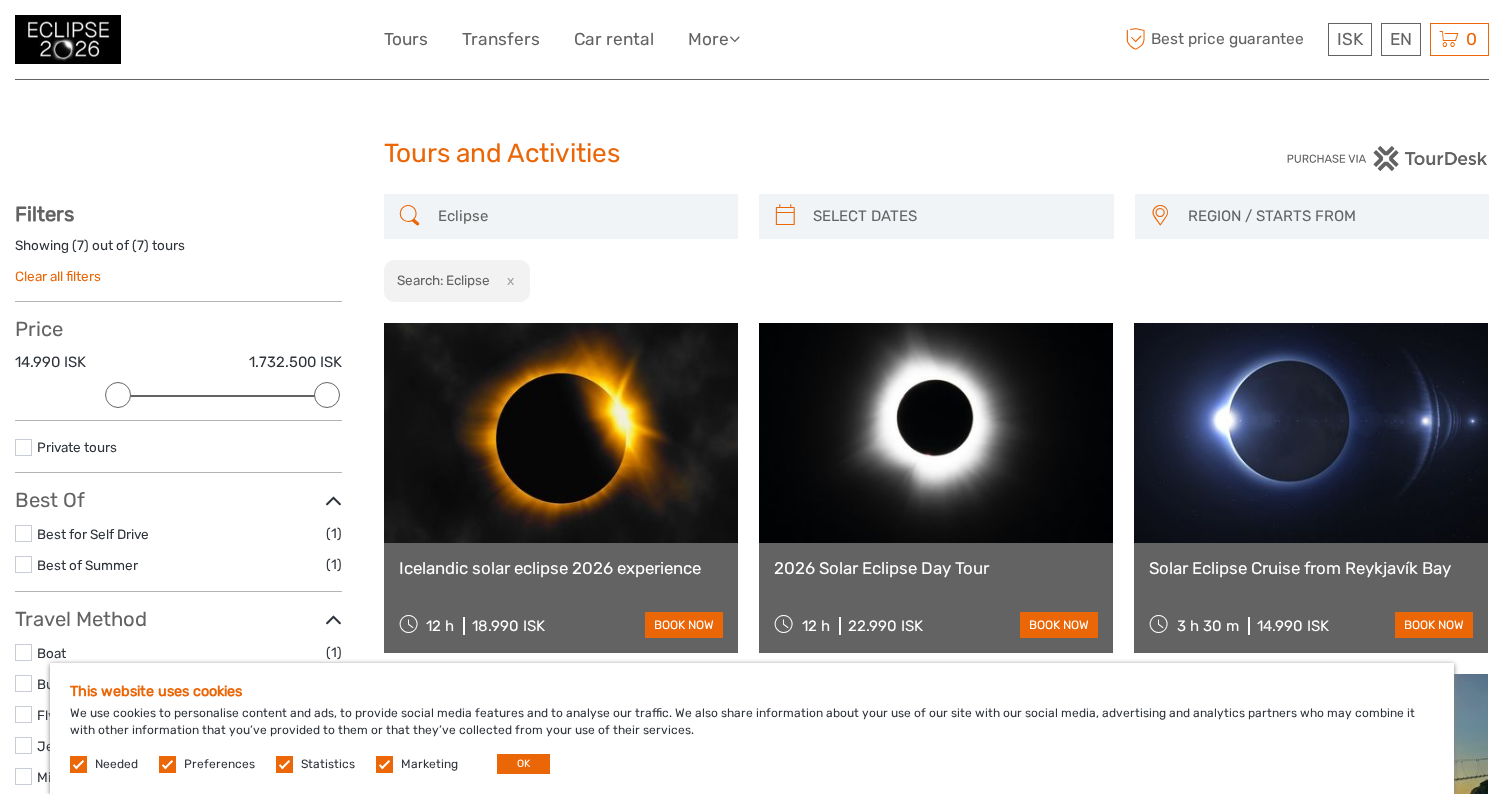 scroll, scrollTop: 0, scrollLeft: 0, axis: both 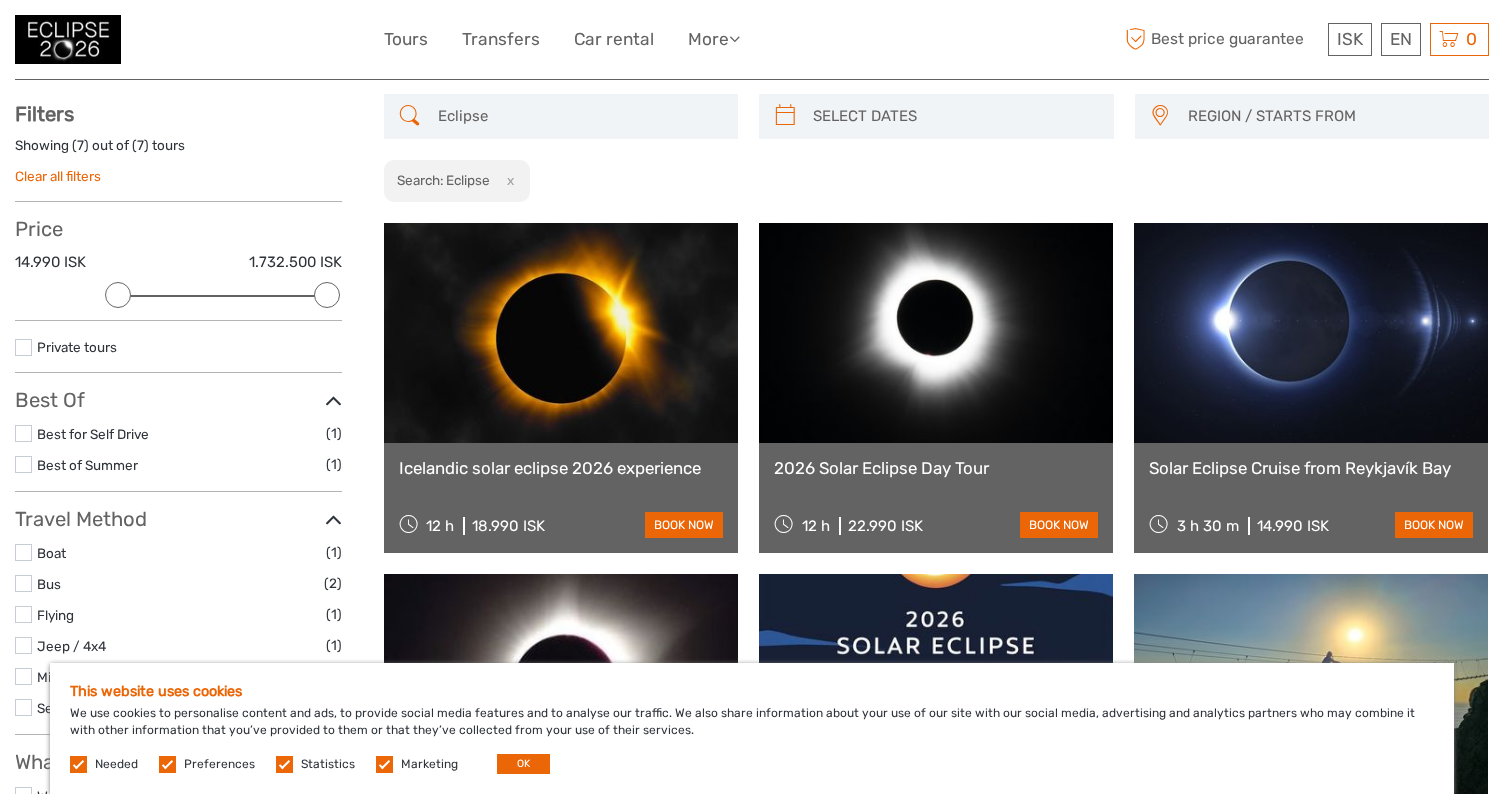 click at bounding box center (936, 333) 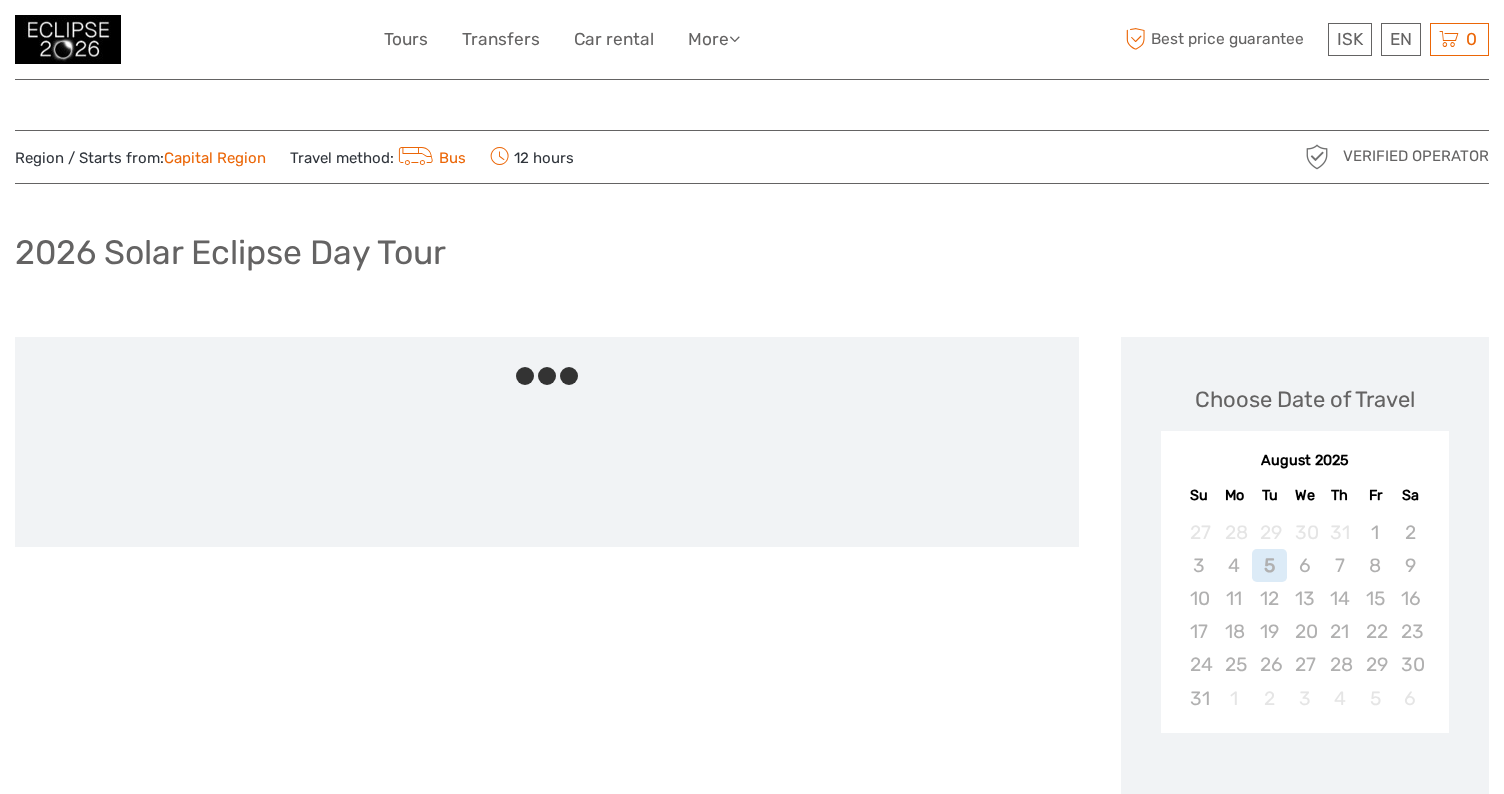 scroll, scrollTop: 0, scrollLeft: 0, axis: both 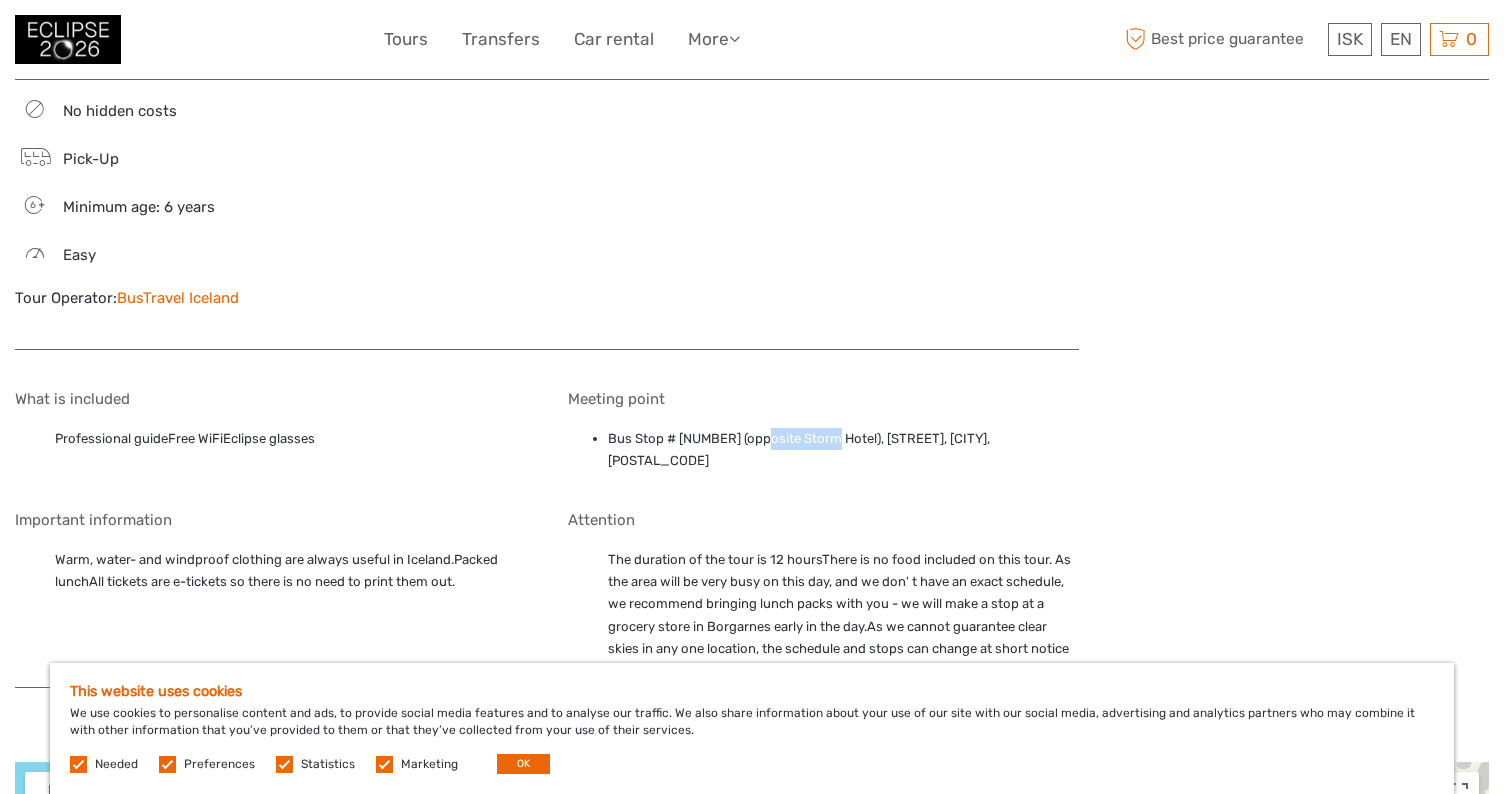 drag, startPoint x: 754, startPoint y: 436, endPoint x: 829, endPoint y: 438, distance: 75.026665 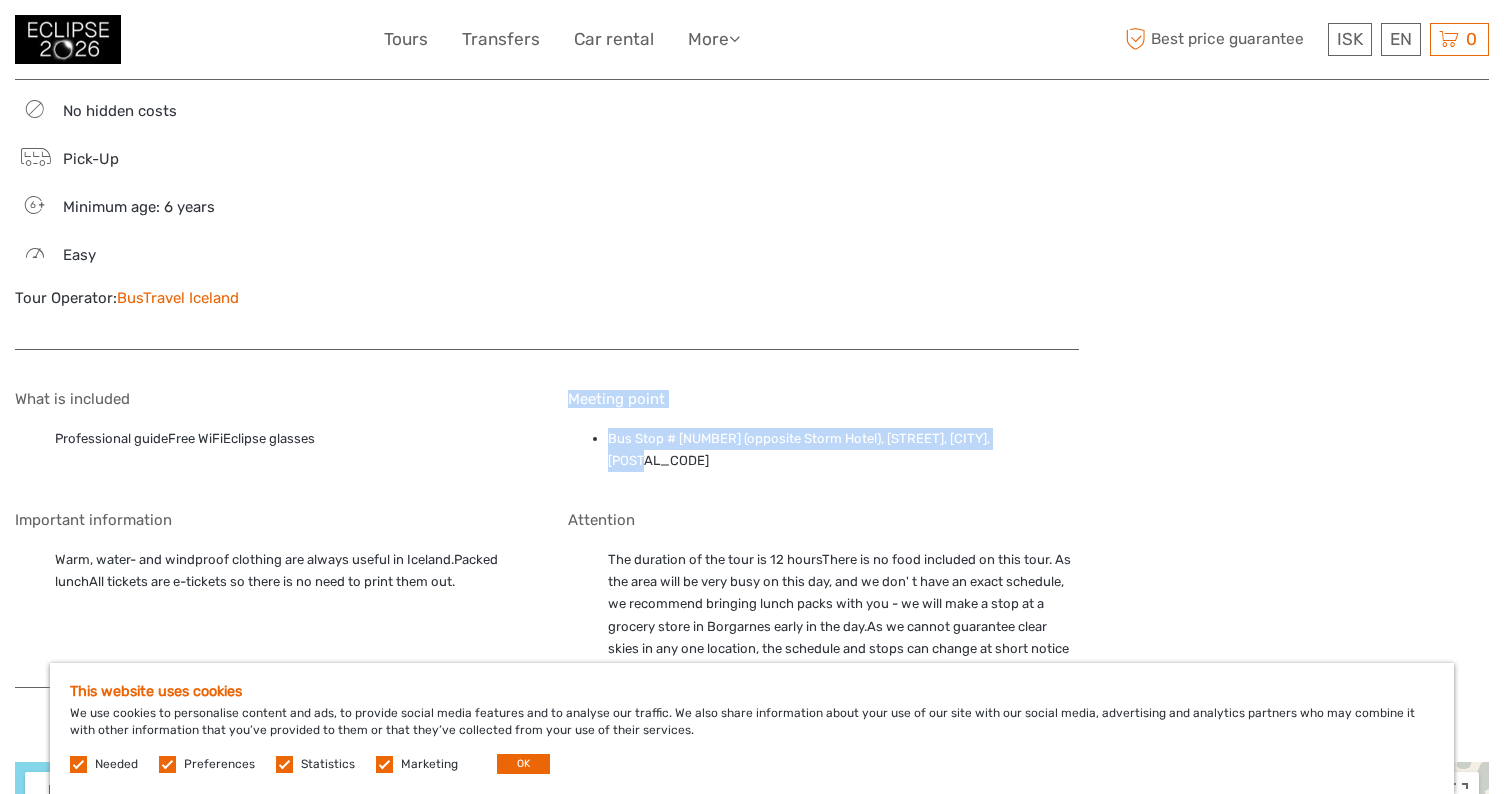 drag, startPoint x: 1025, startPoint y: 440, endPoint x: 567, endPoint y: 397, distance: 460.01413 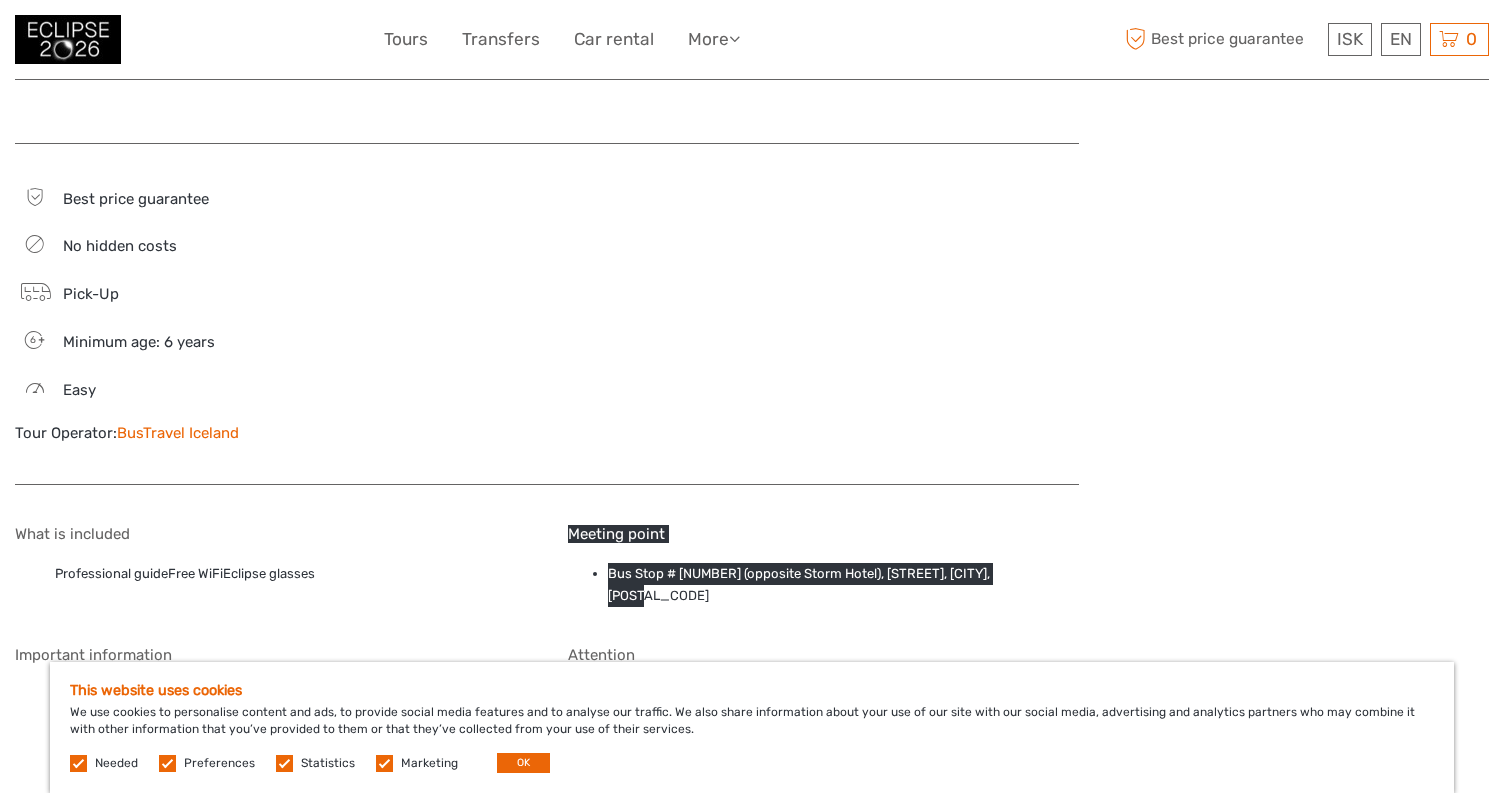 scroll, scrollTop: 900, scrollLeft: 0, axis: vertical 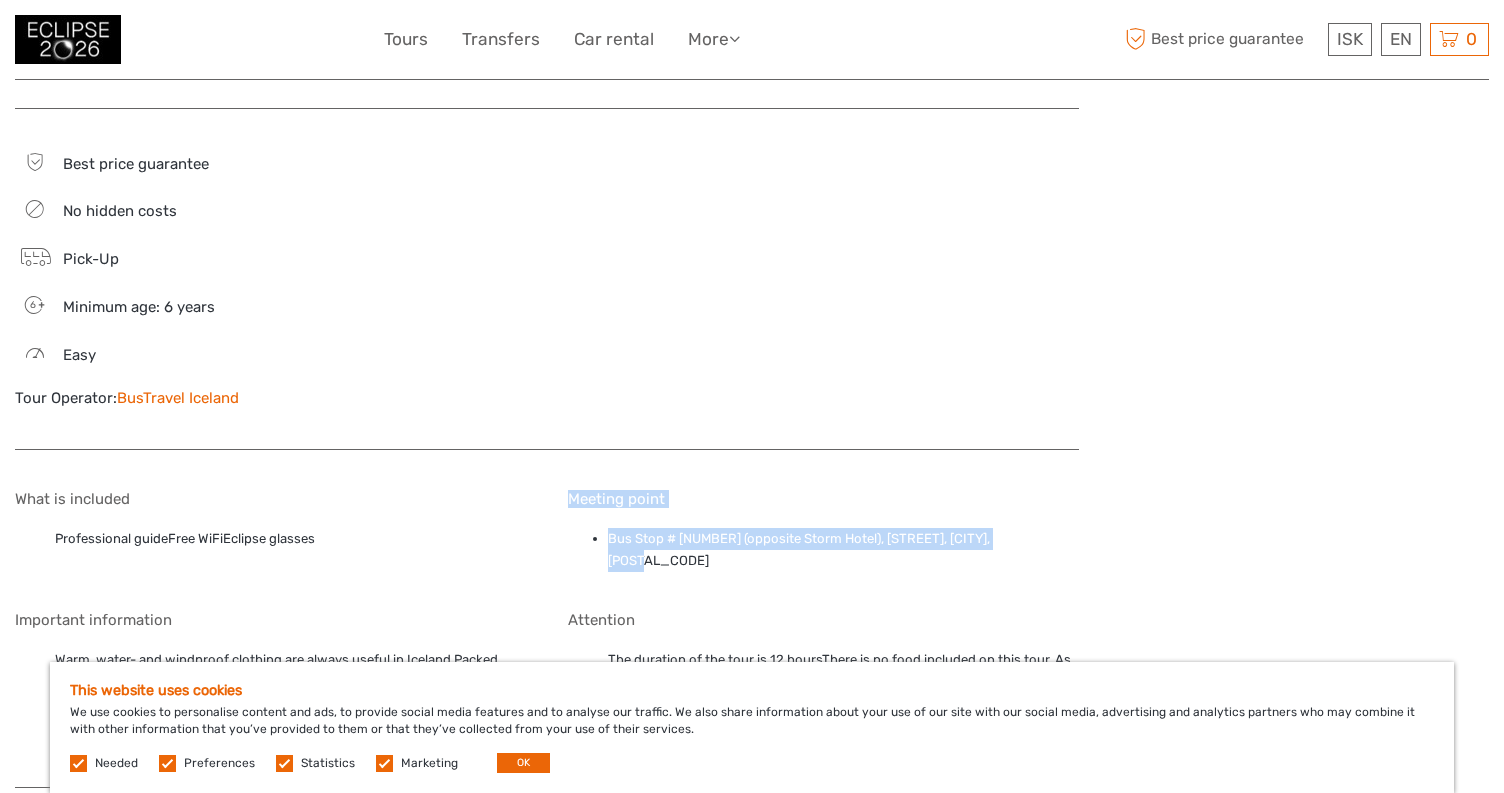 click on "Bus Stop # [NUMBER] (opposite Storm Hotel), [STREET], [CITY], [POSTAL_CODE]" at bounding box center [843, 550] 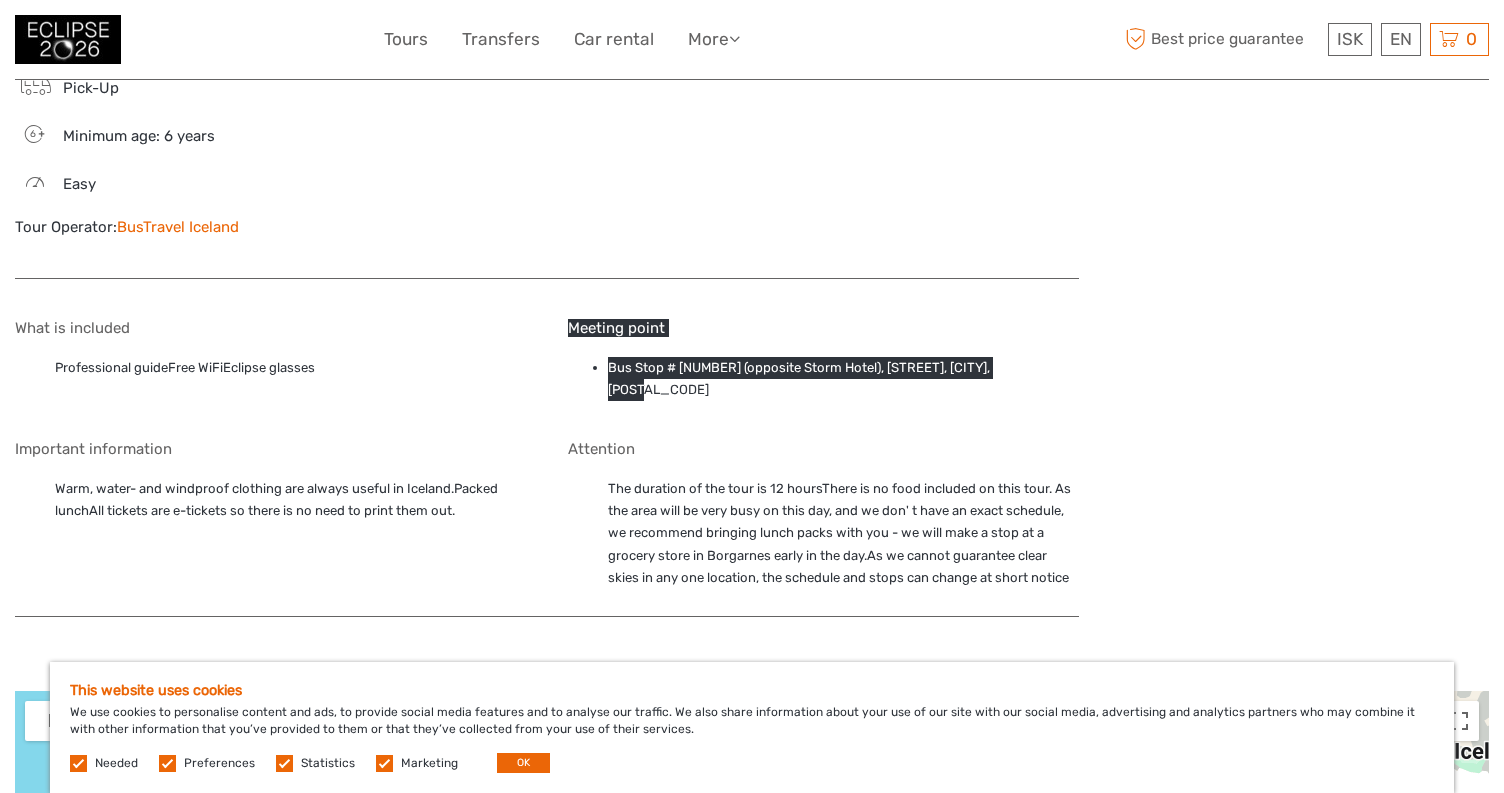 scroll, scrollTop: 1100, scrollLeft: 0, axis: vertical 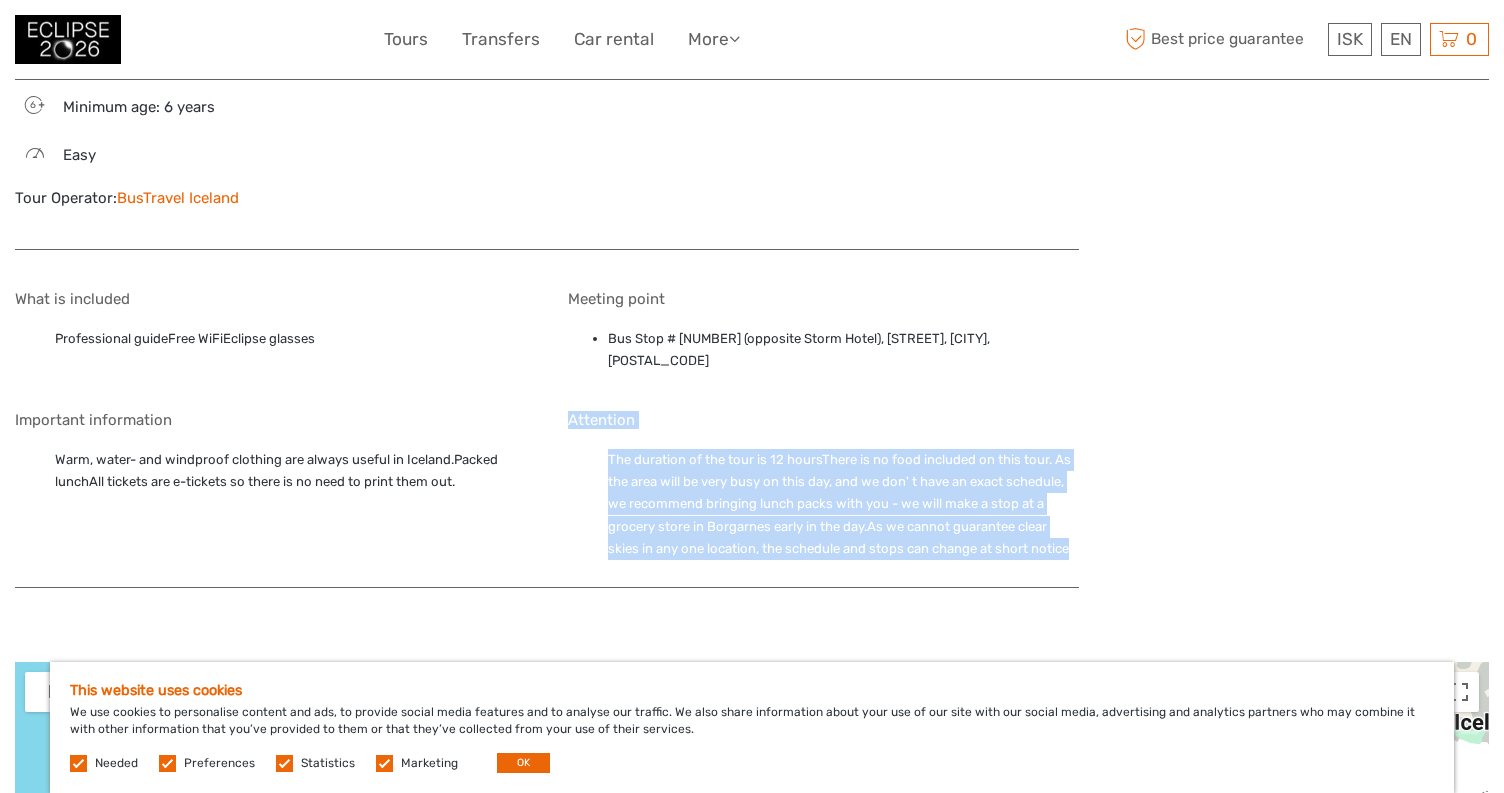 drag, startPoint x: 1081, startPoint y: 528, endPoint x: 550, endPoint y: 391, distance: 548.38855 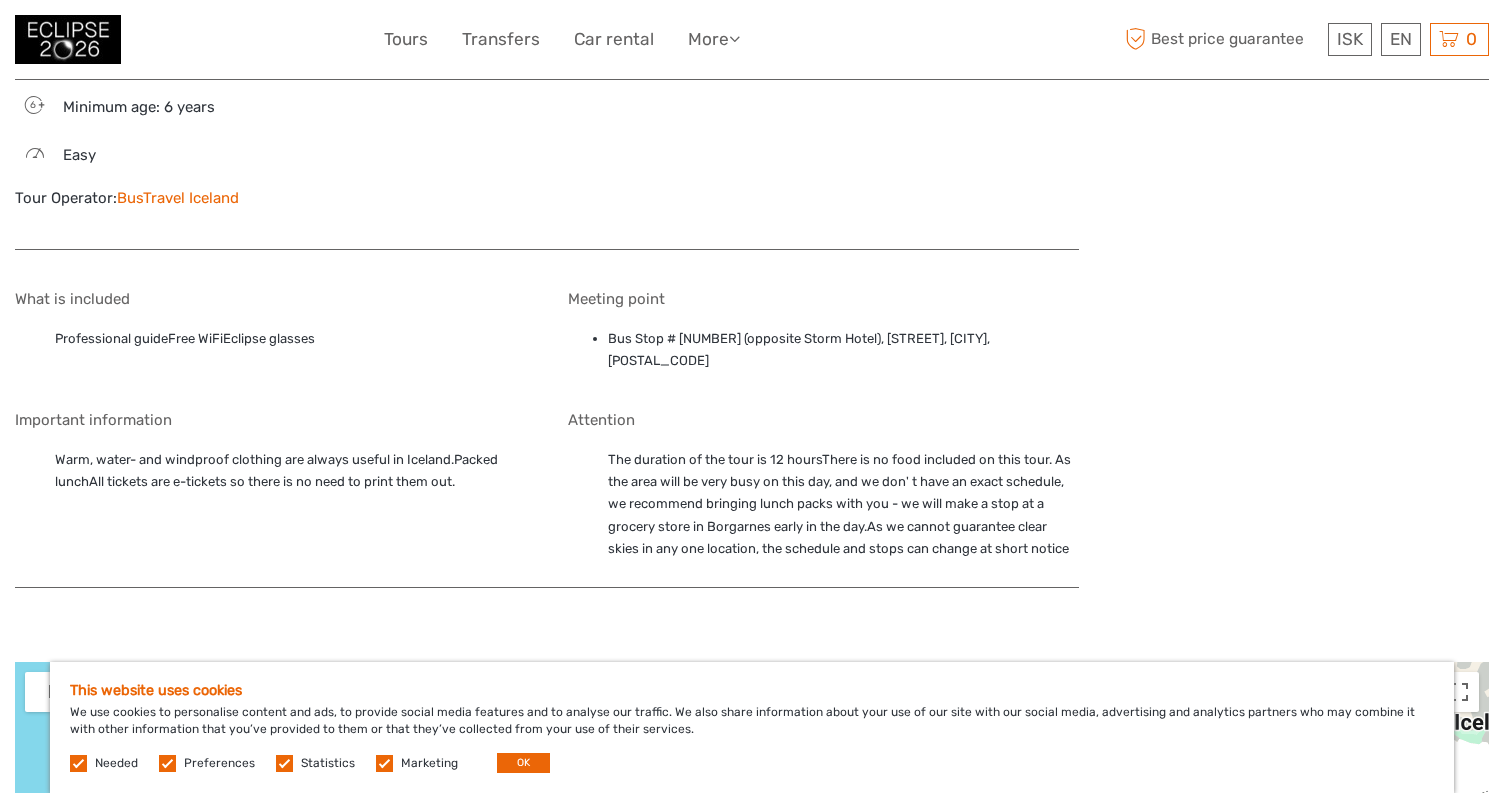drag, startPoint x: 550, startPoint y: 391, endPoint x: 429, endPoint y: 407, distance: 122.05327 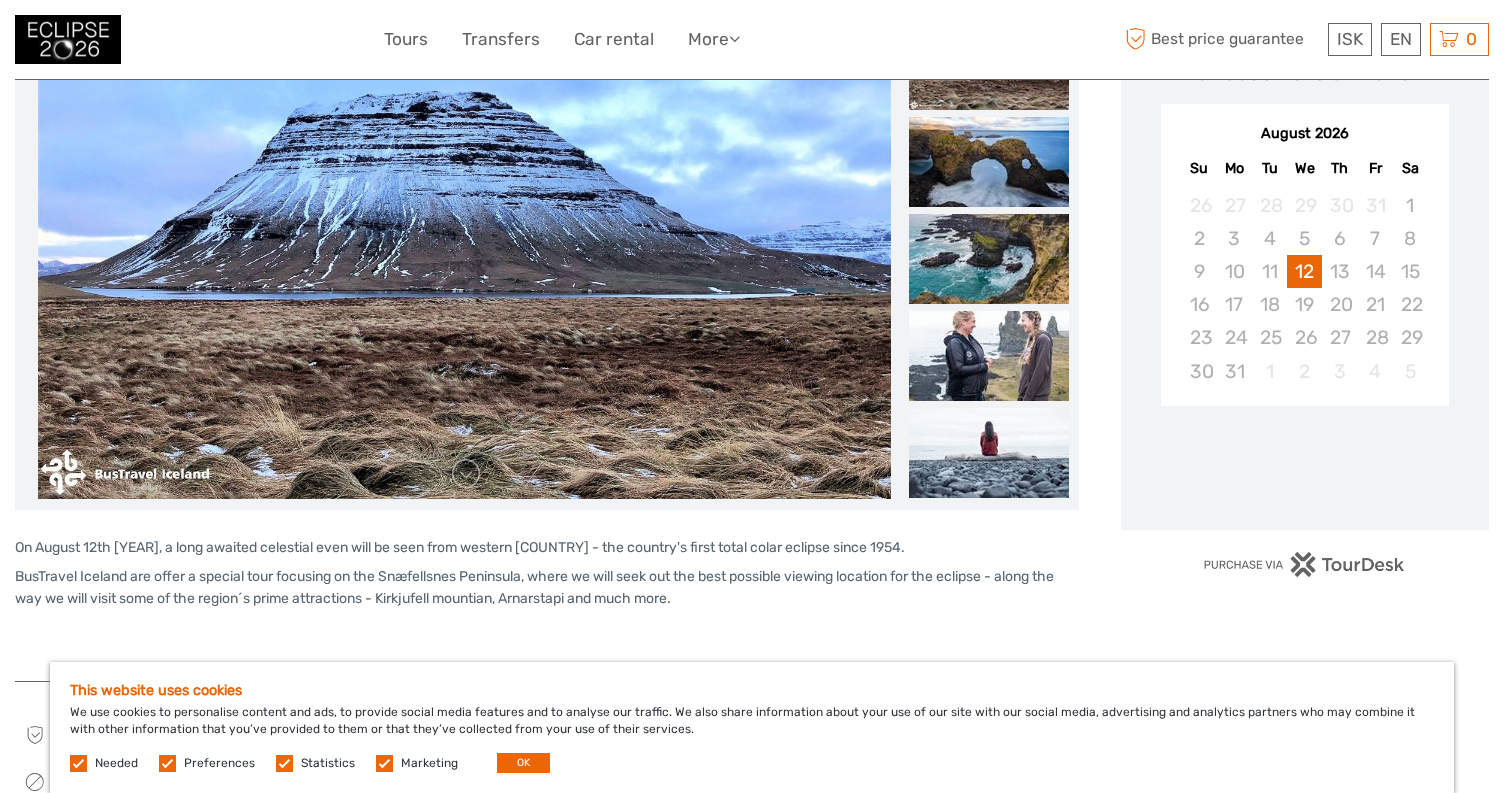 scroll, scrollTop: 0, scrollLeft: 0, axis: both 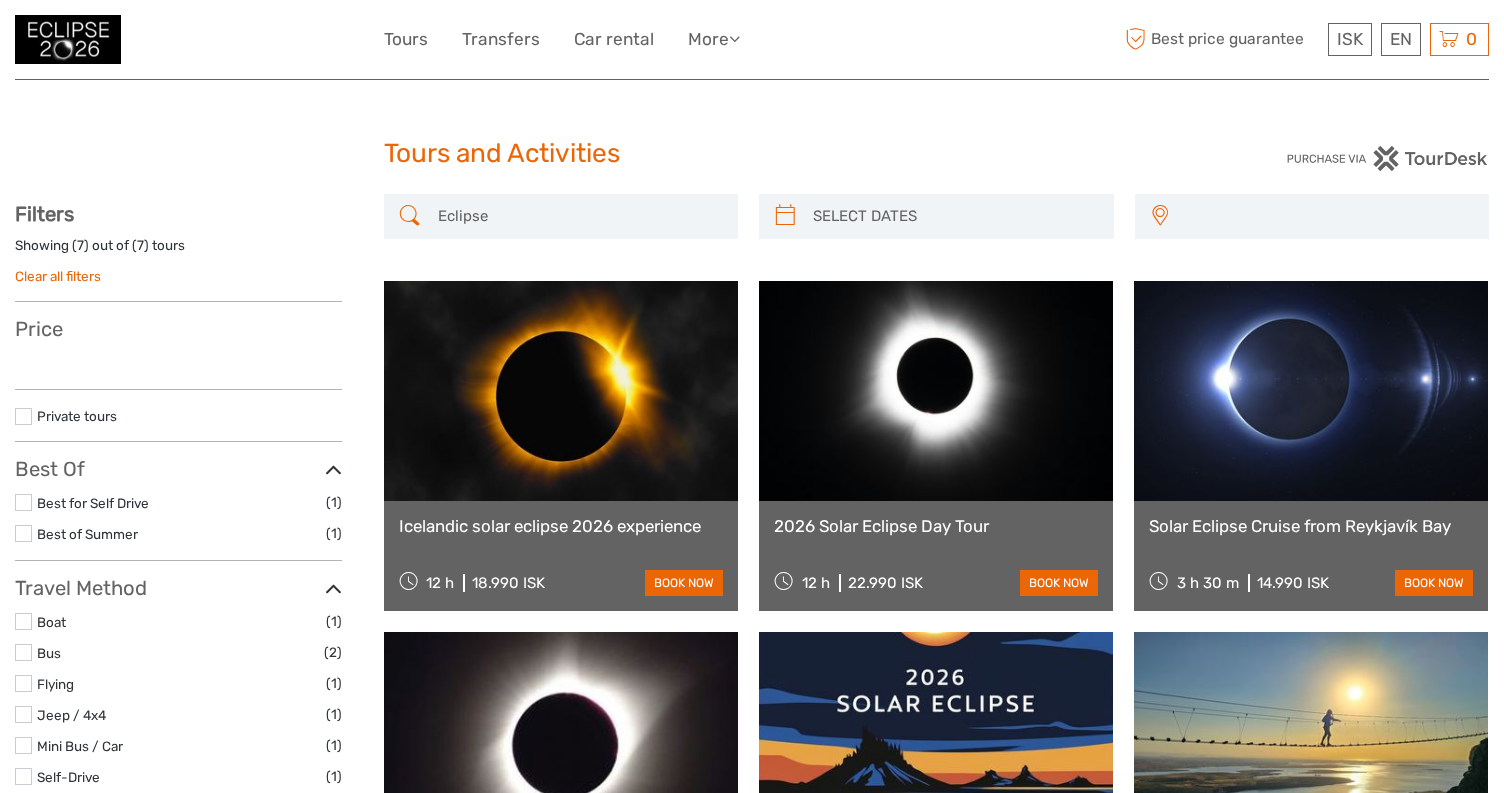 select 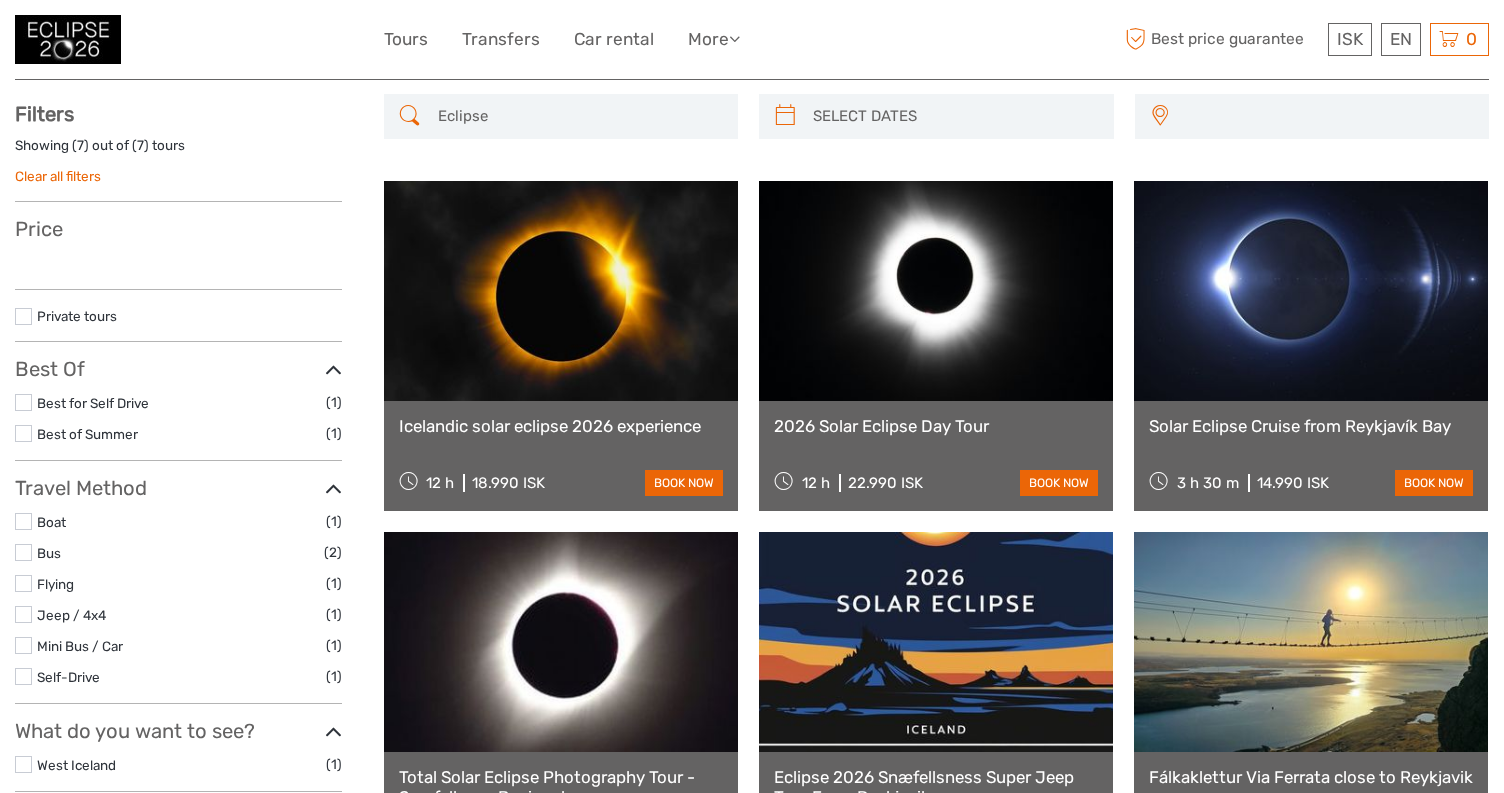 select 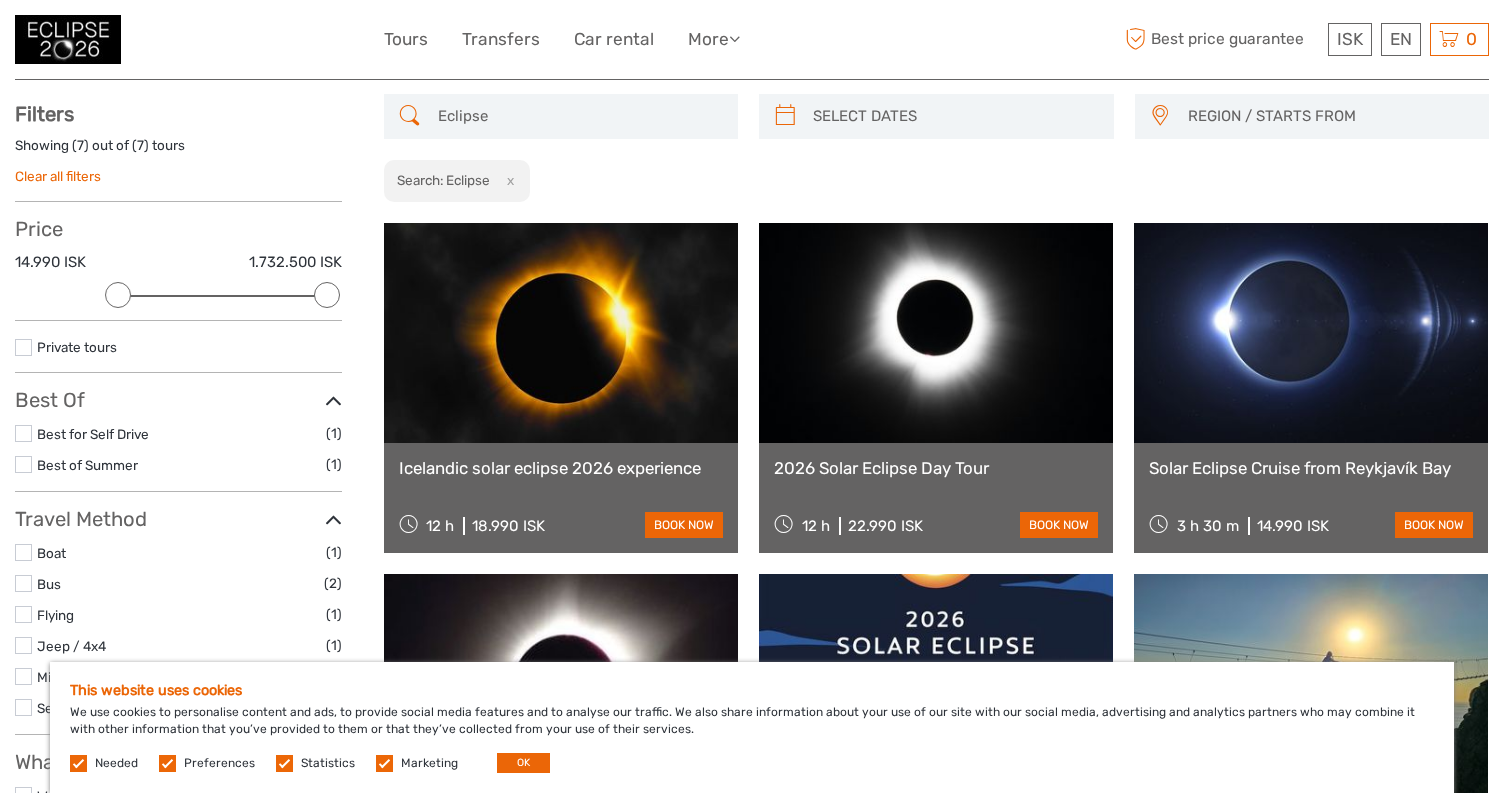 scroll, scrollTop: 0, scrollLeft: 0, axis: both 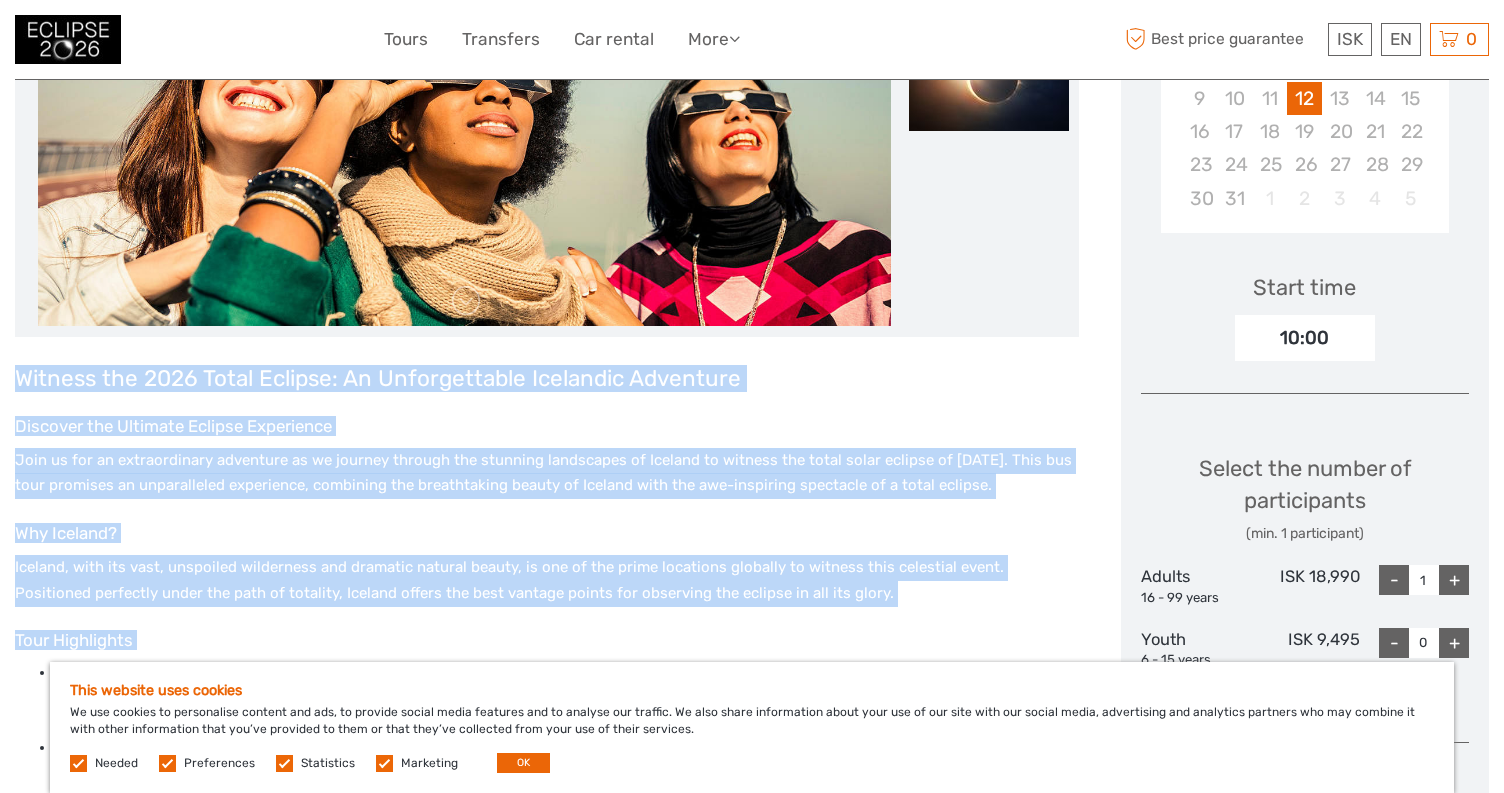 drag, startPoint x: 353, startPoint y: 567, endPoint x: 8, endPoint y: 353, distance: 405.98154 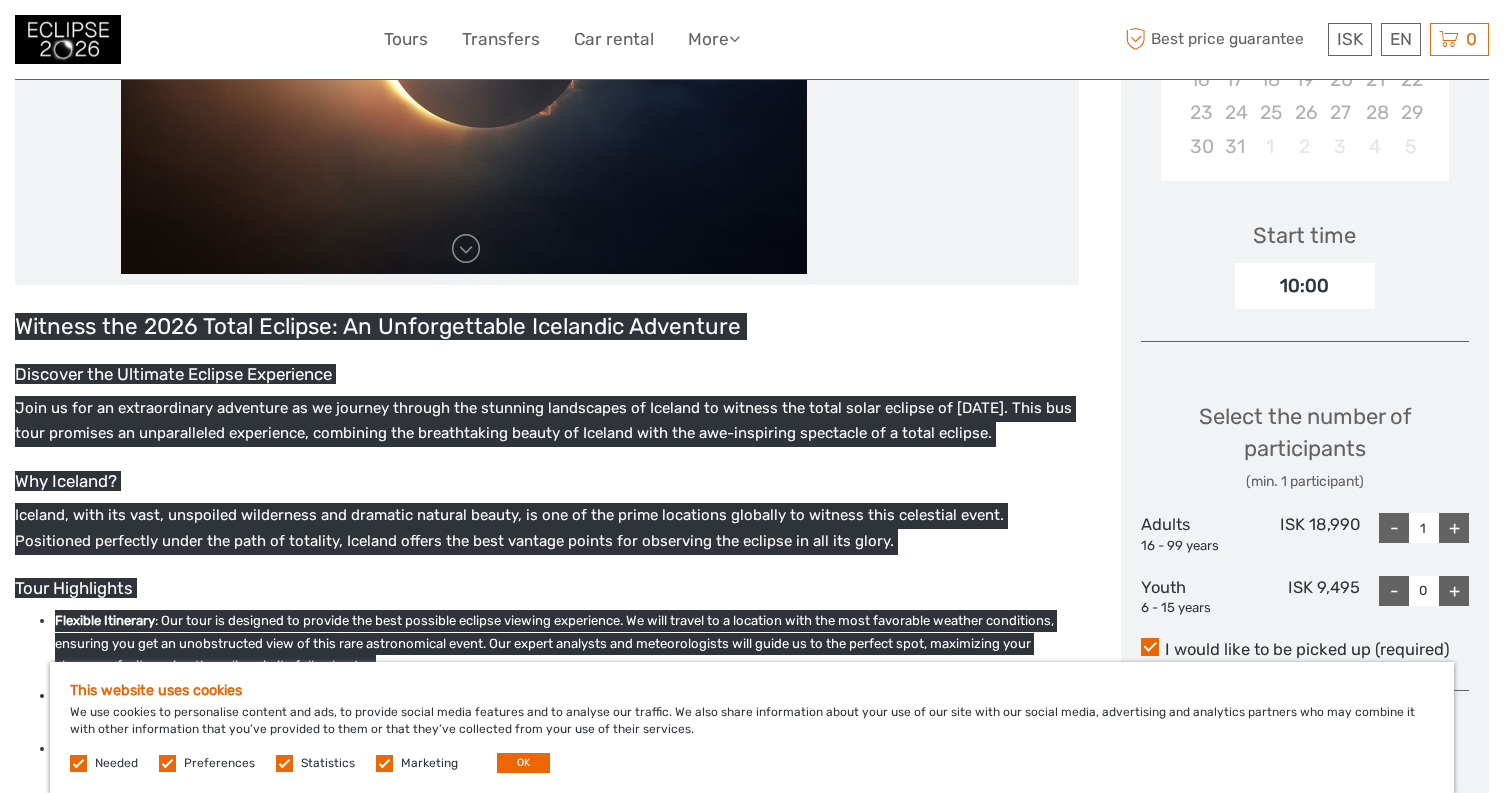 scroll, scrollTop: 600, scrollLeft: 0, axis: vertical 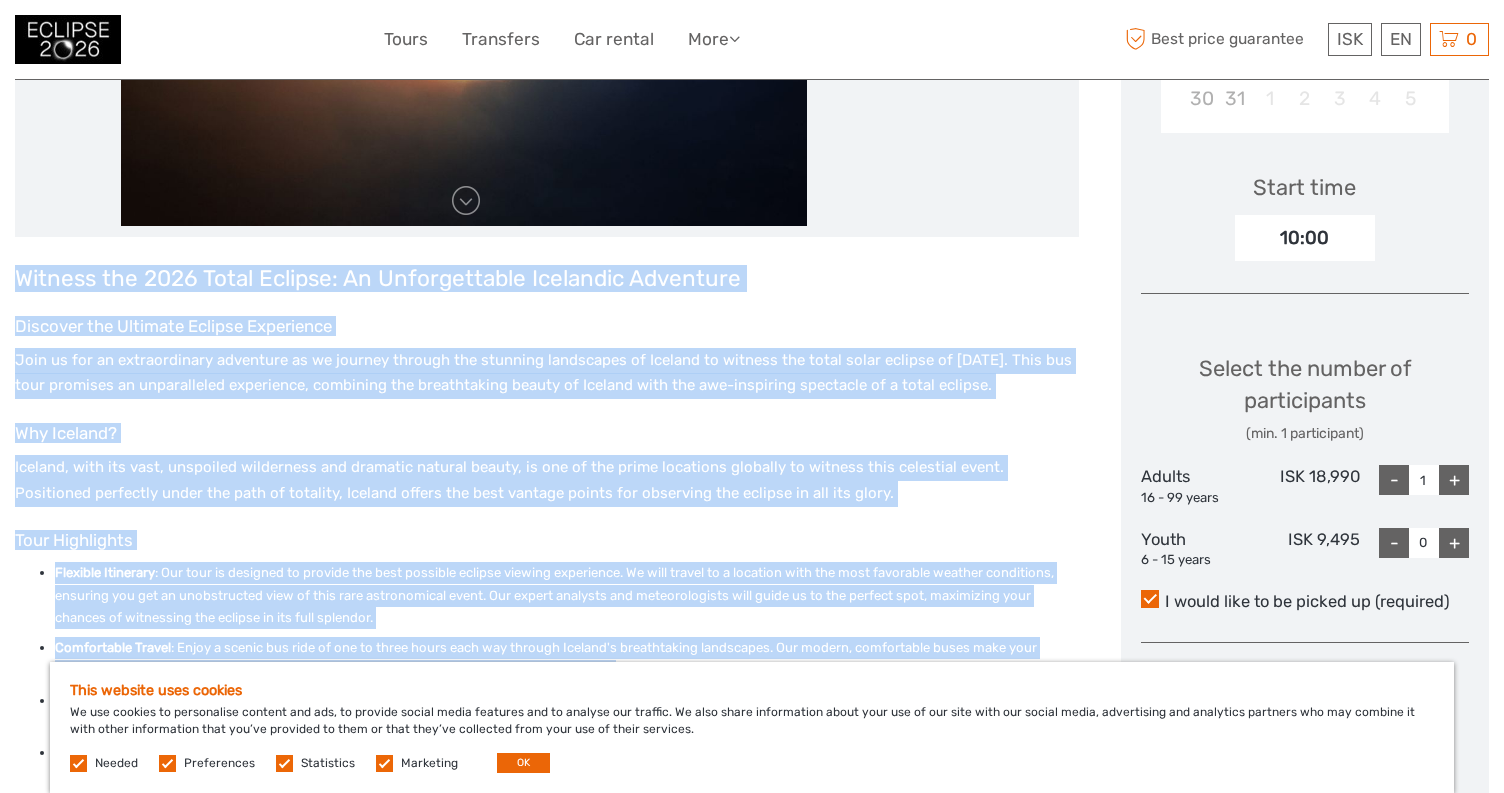 click on "Iceland, with its vast, unspoiled wilderness and dramatic natural beauty, is one of the prime locations globally to witness this celestial event. Positioned perfectly under the path of totality, Iceland offers the best vantage points for observing the eclipse in all its glory." at bounding box center [547, 480] 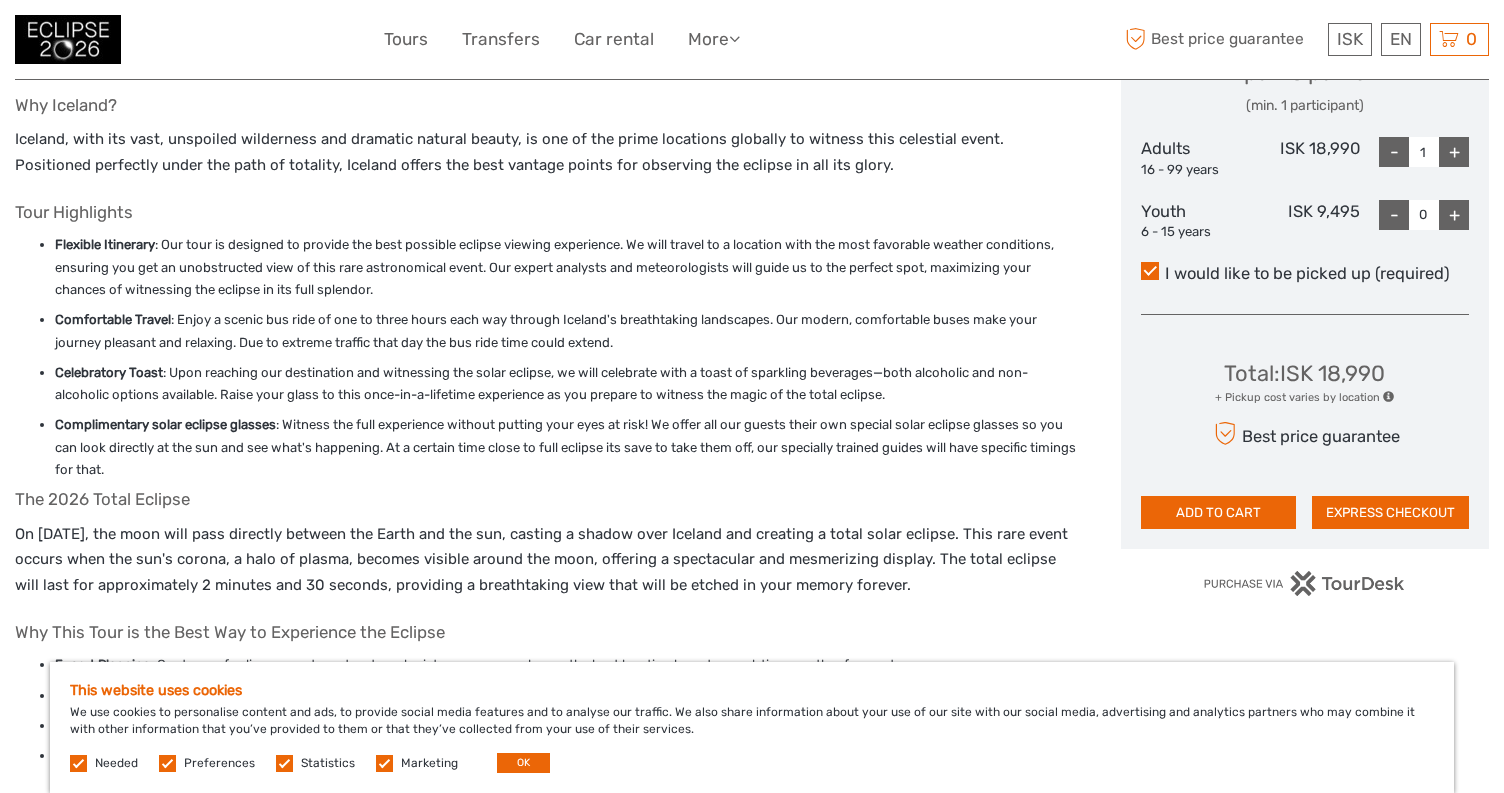scroll, scrollTop: 900, scrollLeft: 0, axis: vertical 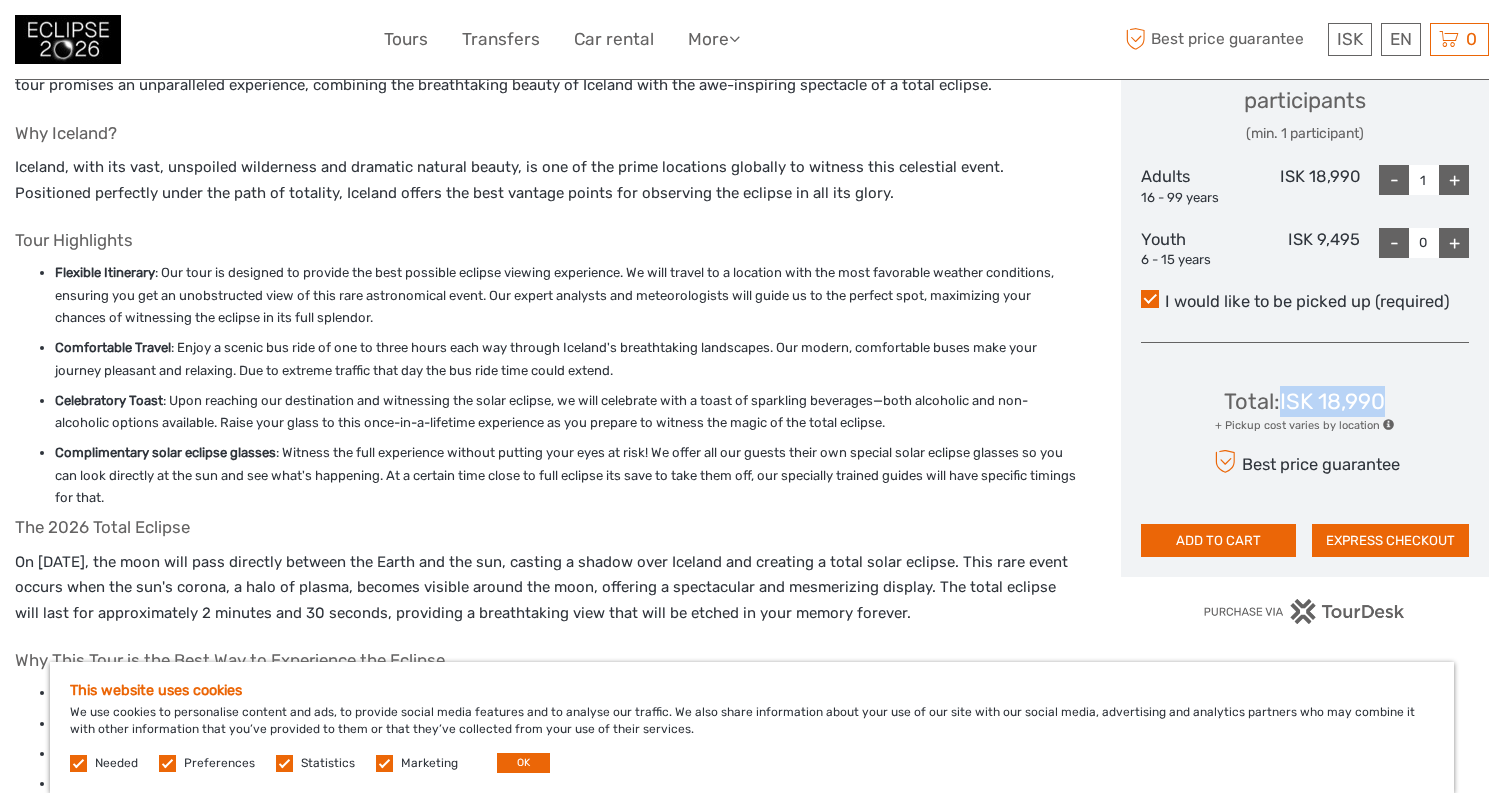 drag, startPoint x: 1363, startPoint y: 403, endPoint x: 1281, endPoint y: 404, distance: 82.006096 